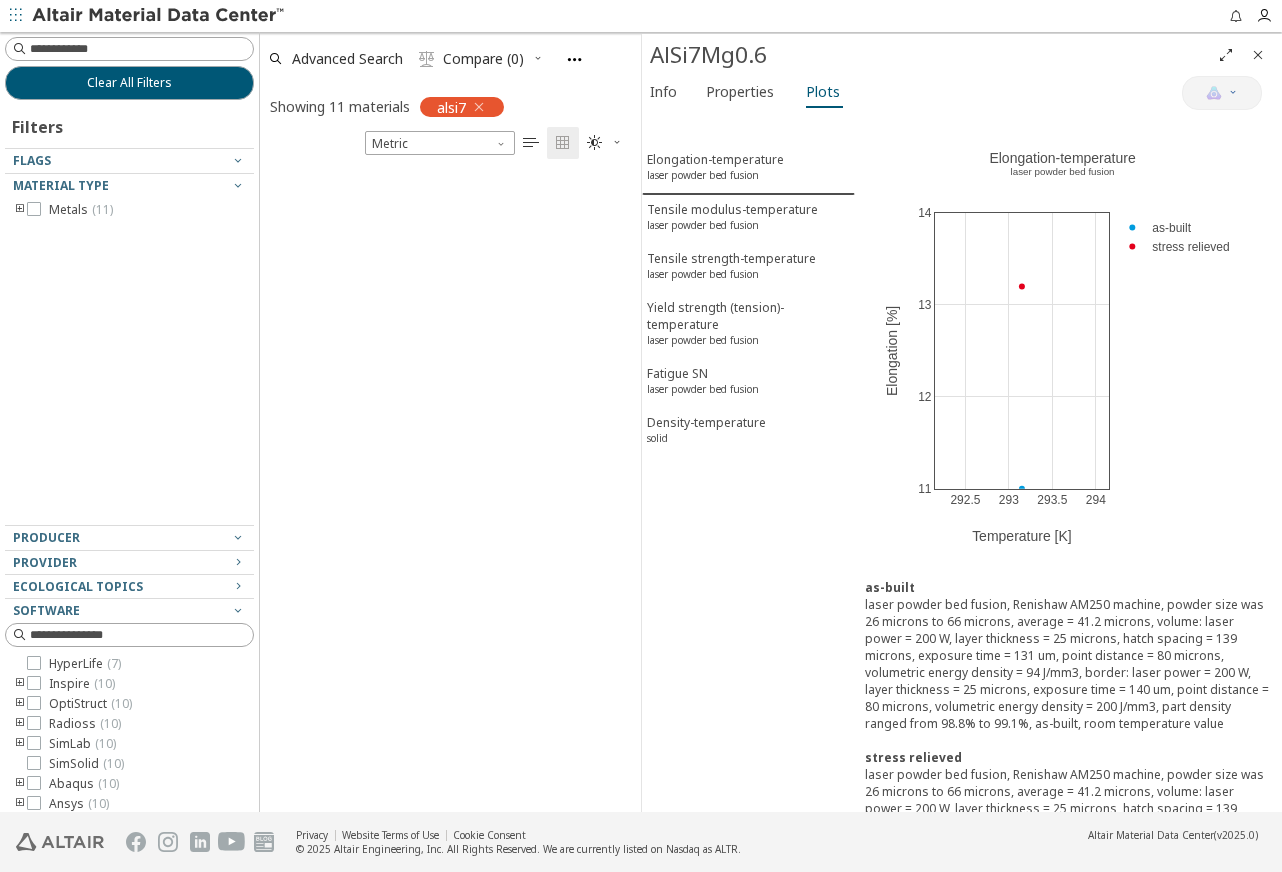scroll, scrollTop: 0, scrollLeft: 0, axis: both 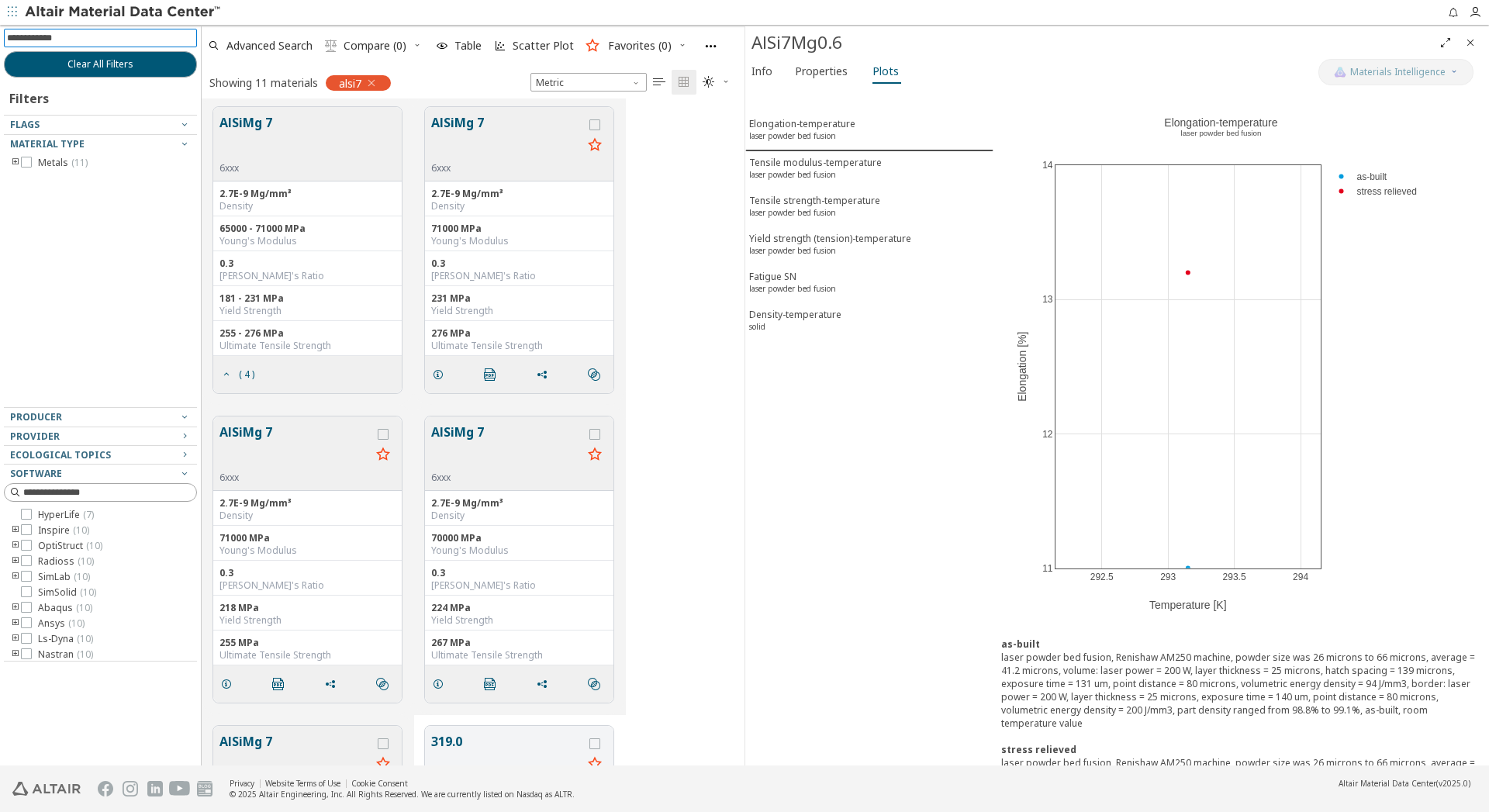 click at bounding box center (102, 38) 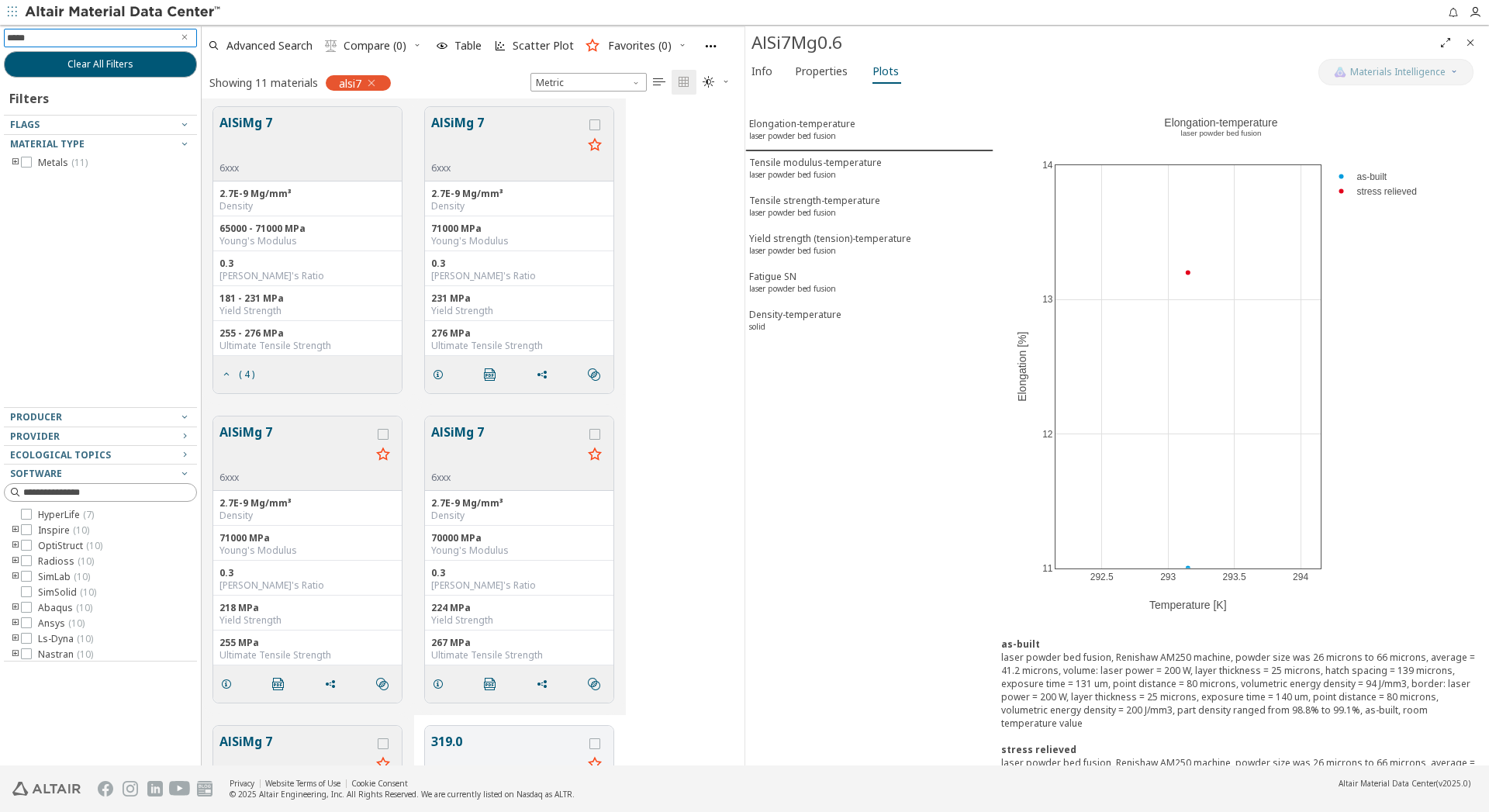 type on "******" 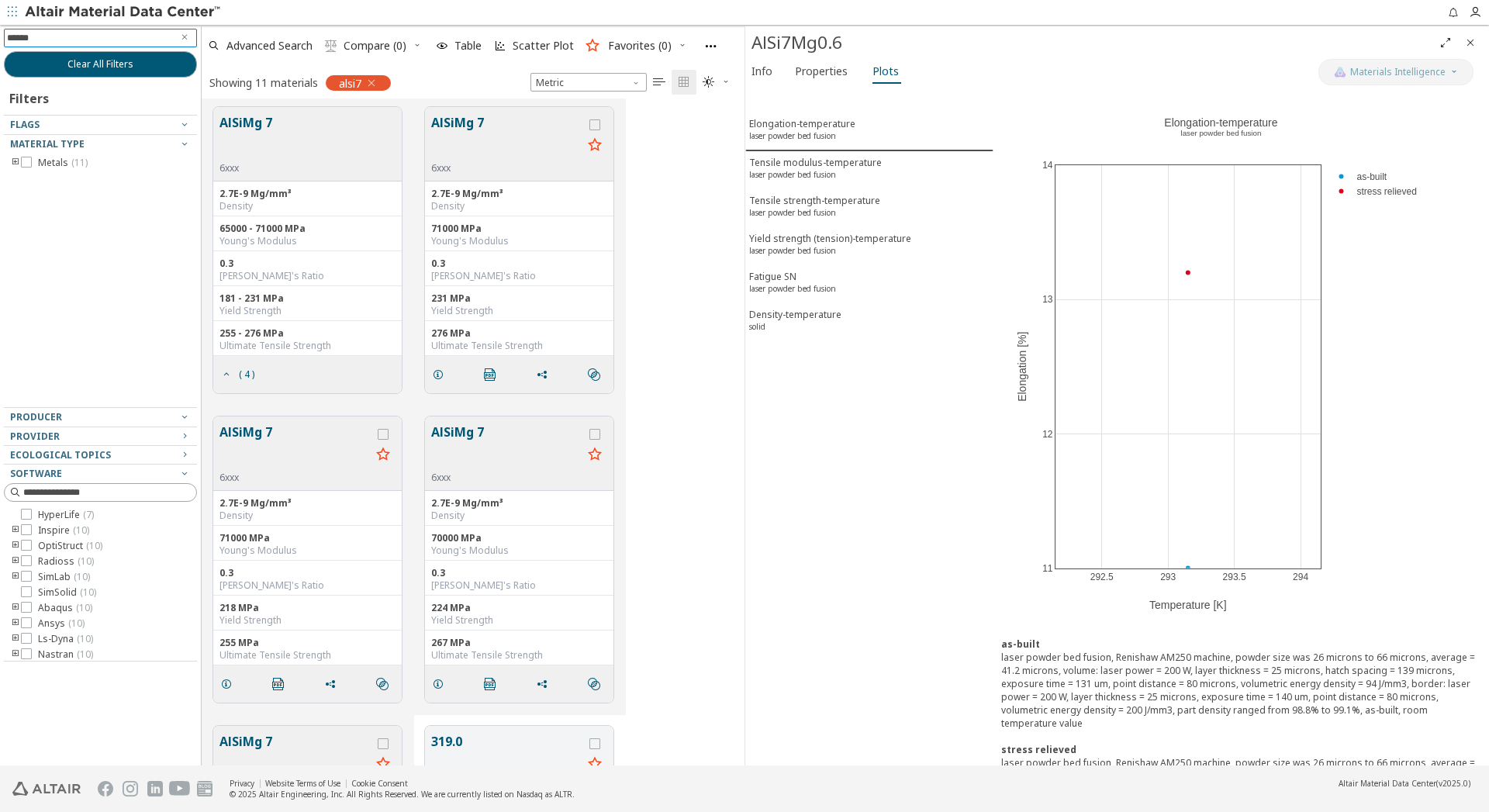type 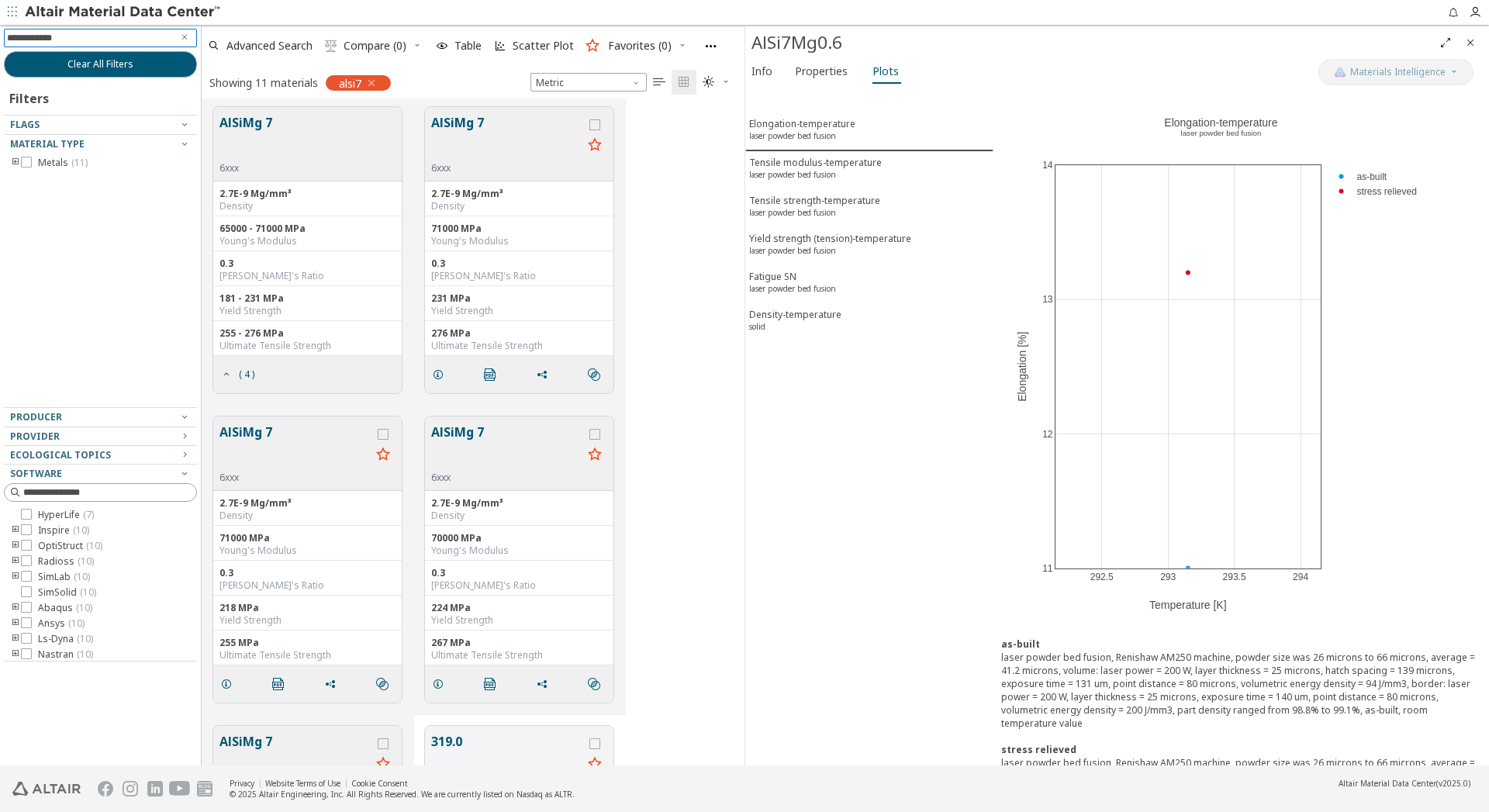 scroll, scrollTop: 0, scrollLeft: 0, axis: both 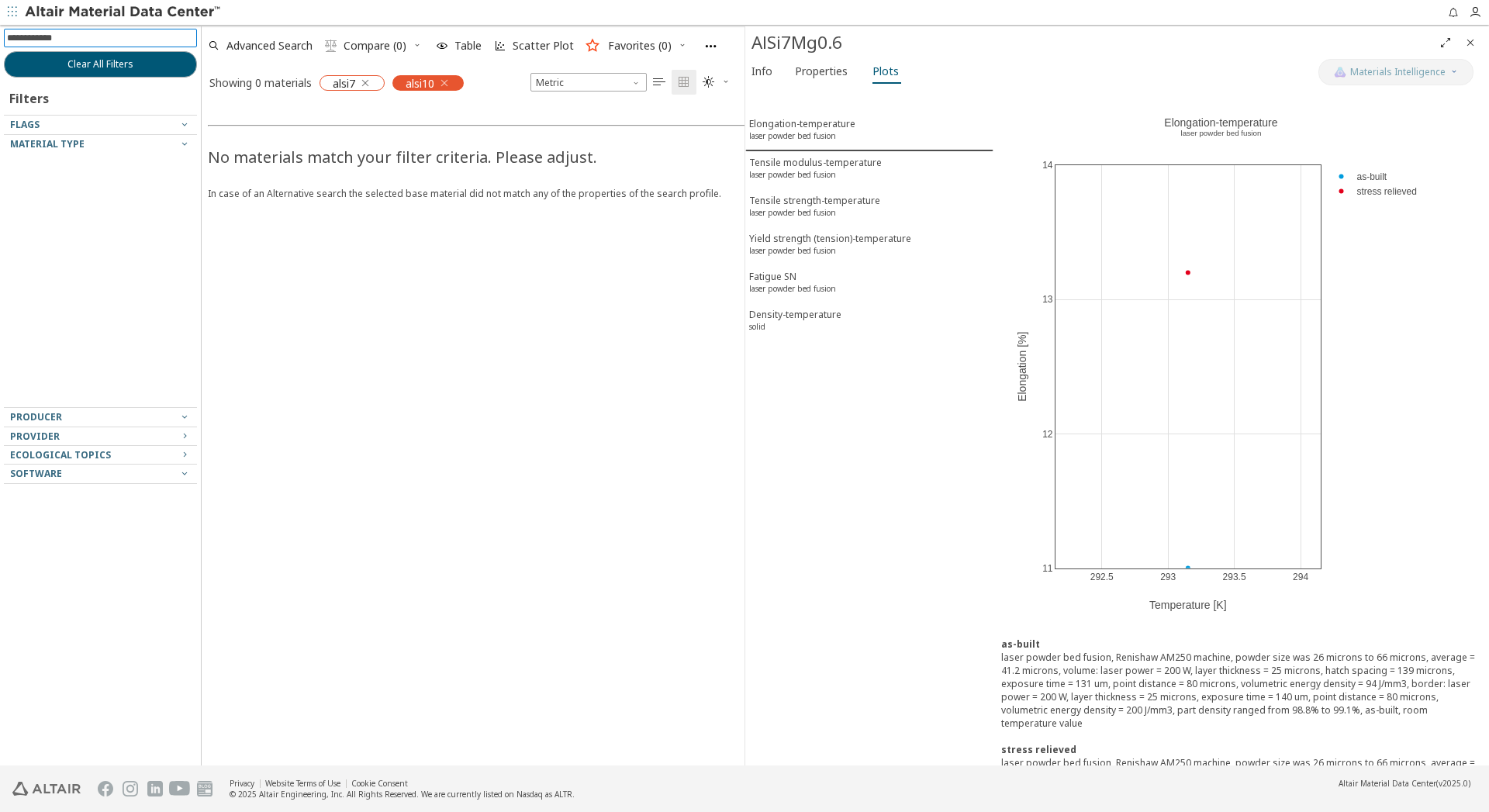 click at bounding box center [365, 83] 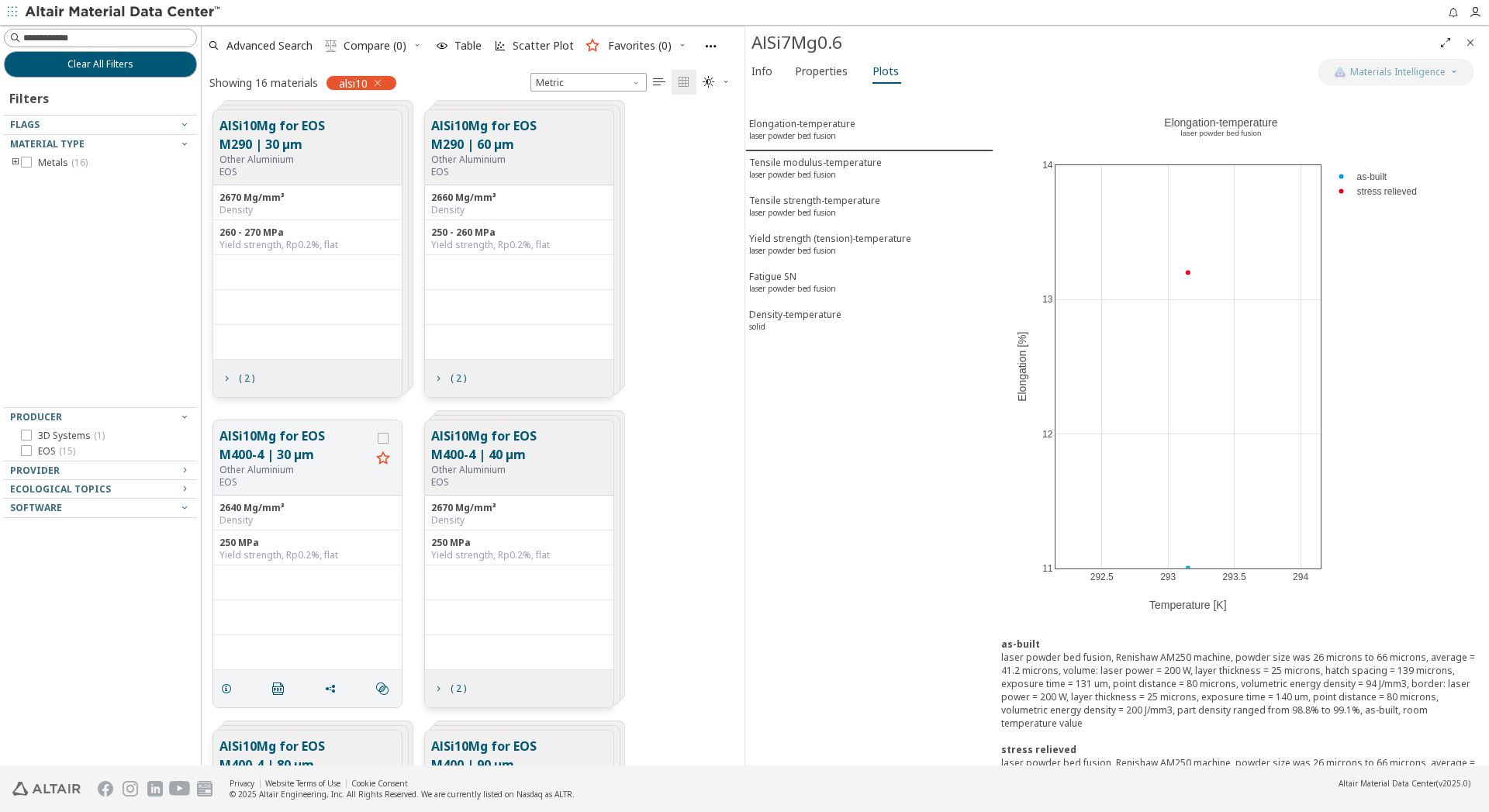 scroll, scrollTop: 14, scrollLeft: 14, axis: both 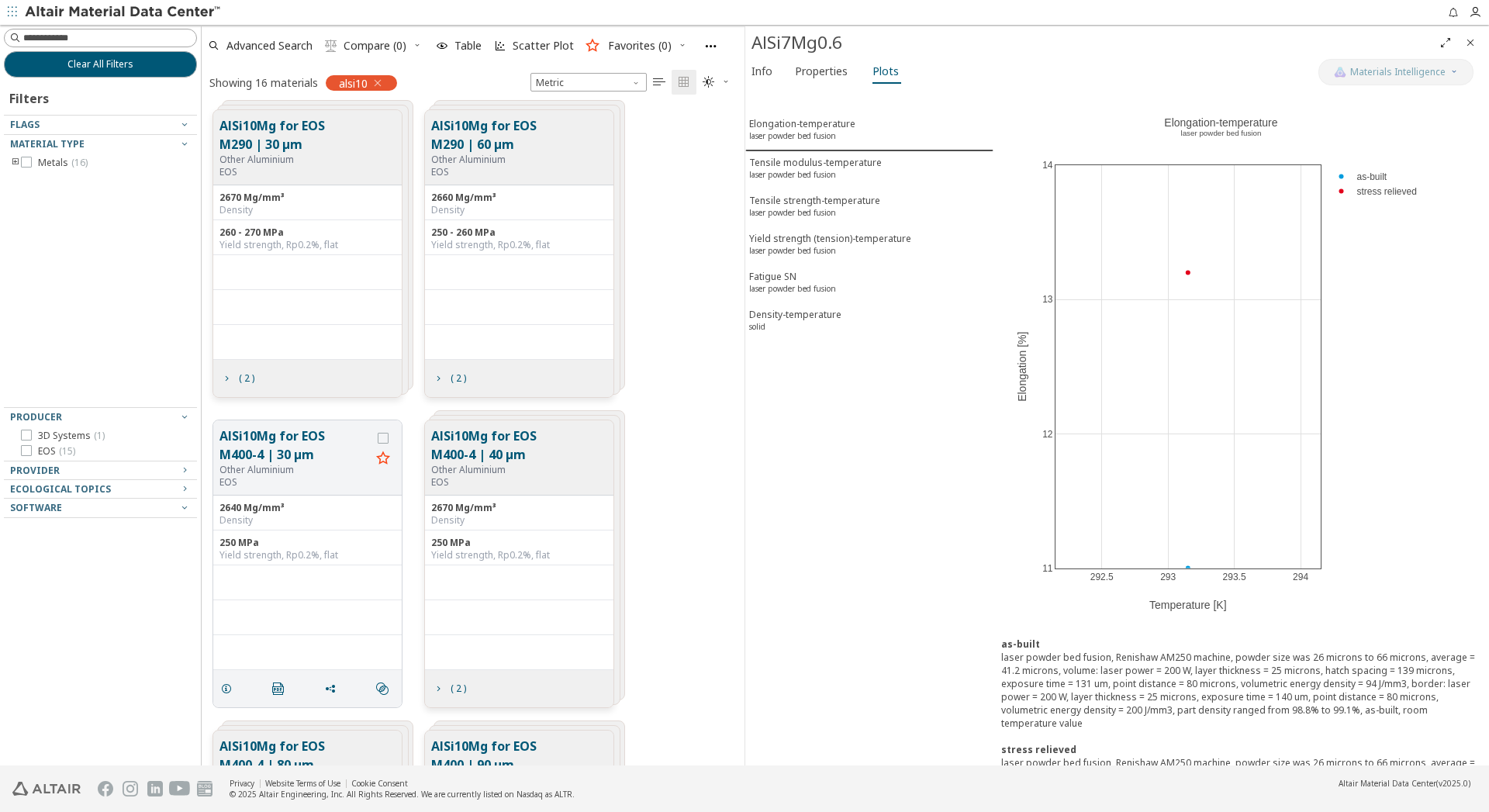 click on "AlSi10Mg for EOS M290 | 30 μm" at bounding box center (304, 135) 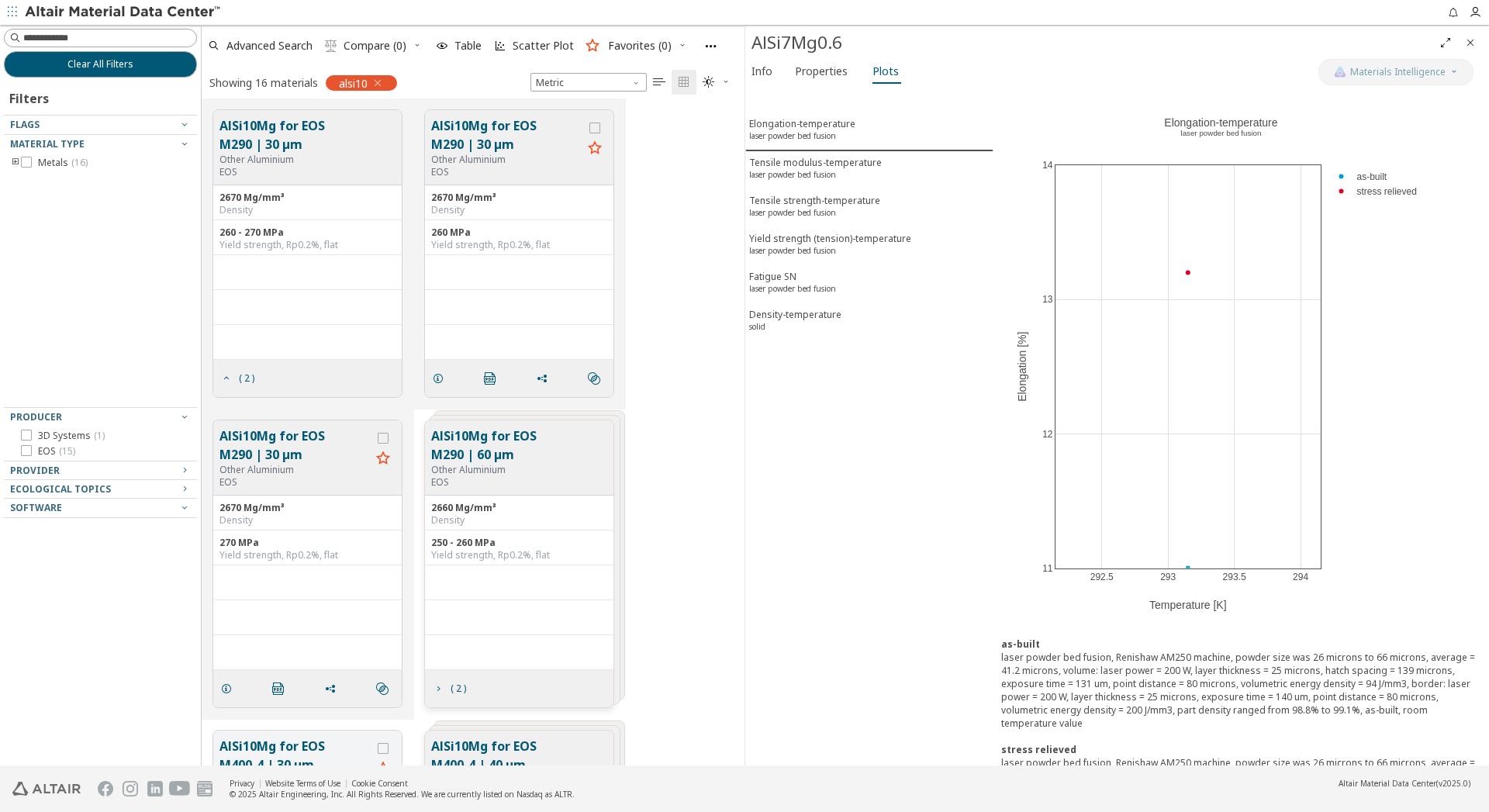 click on "AlSi10Mg for EOS M290 | 30 μm" at bounding box center [506, 135] 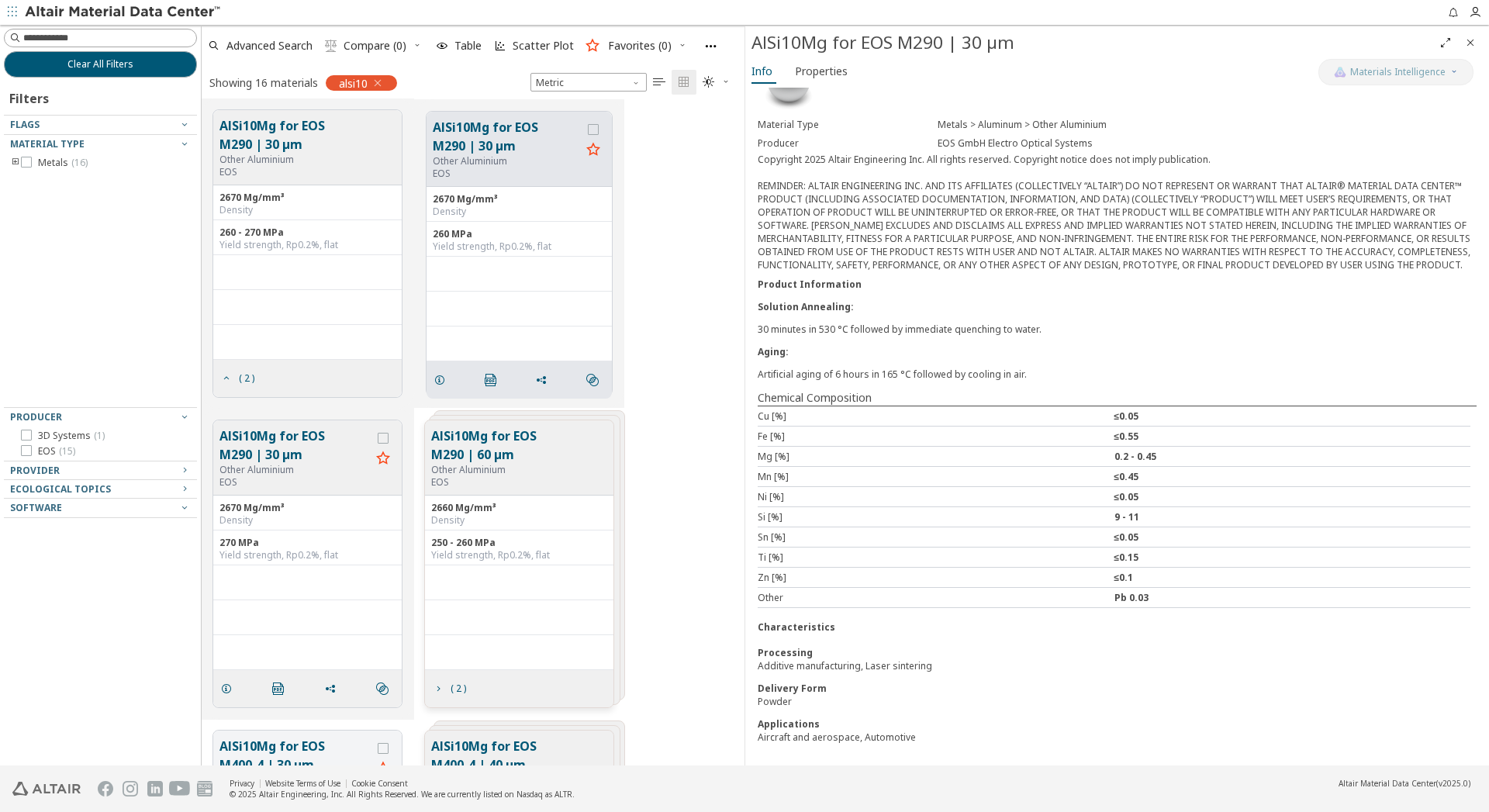 scroll, scrollTop: 0, scrollLeft: 0, axis: both 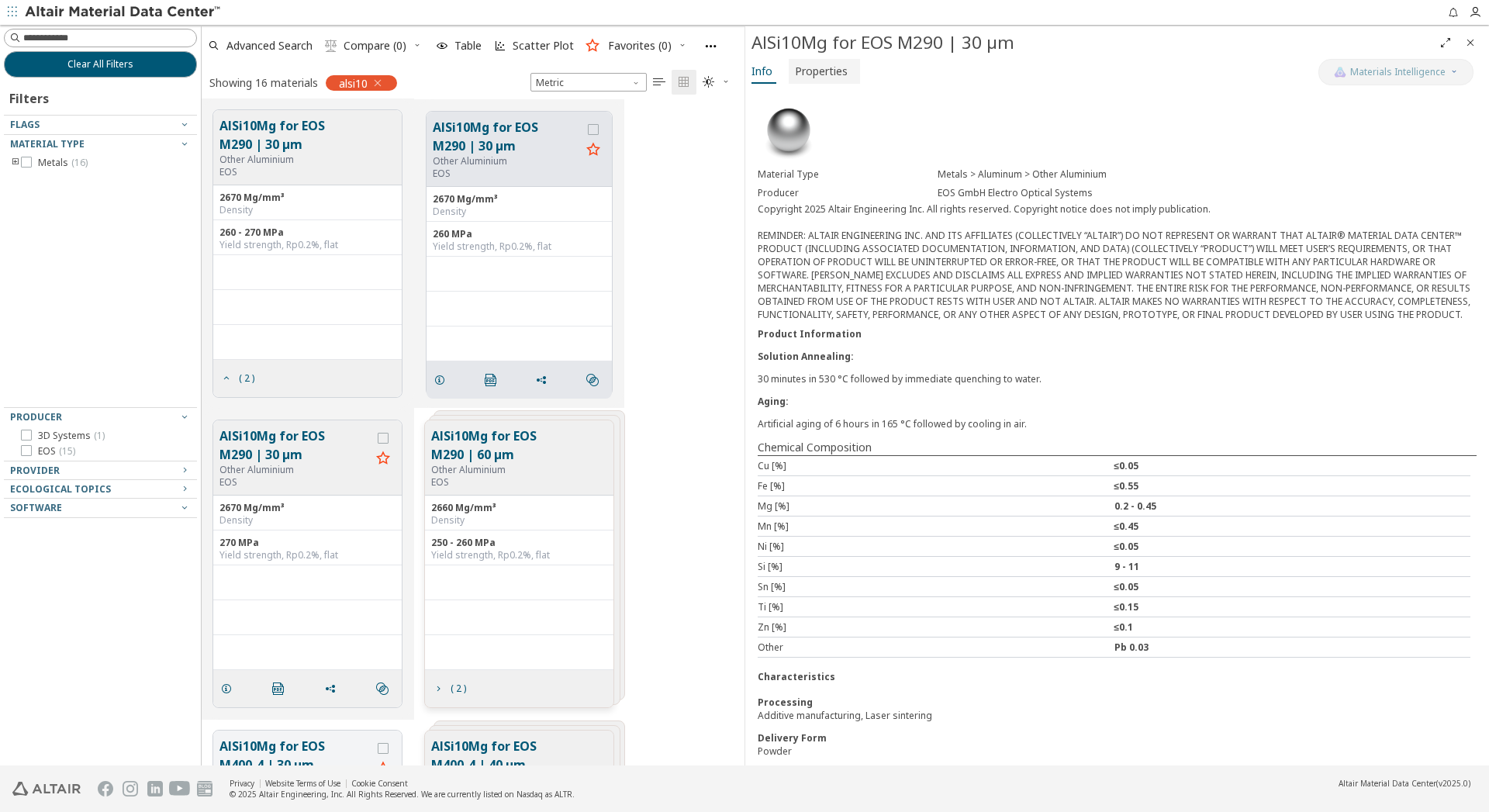 click on "Properties" at bounding box center (821, 71) 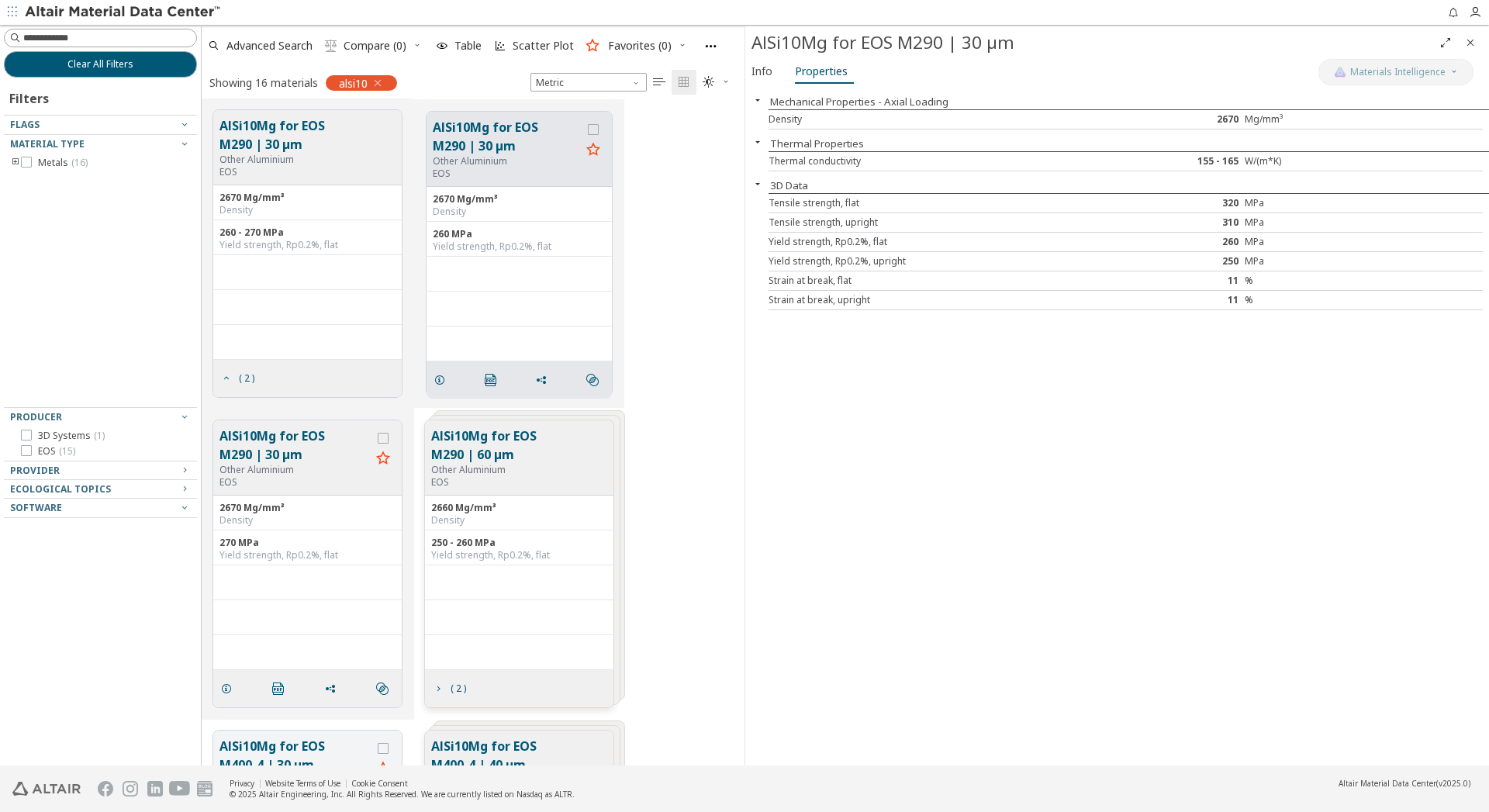 type 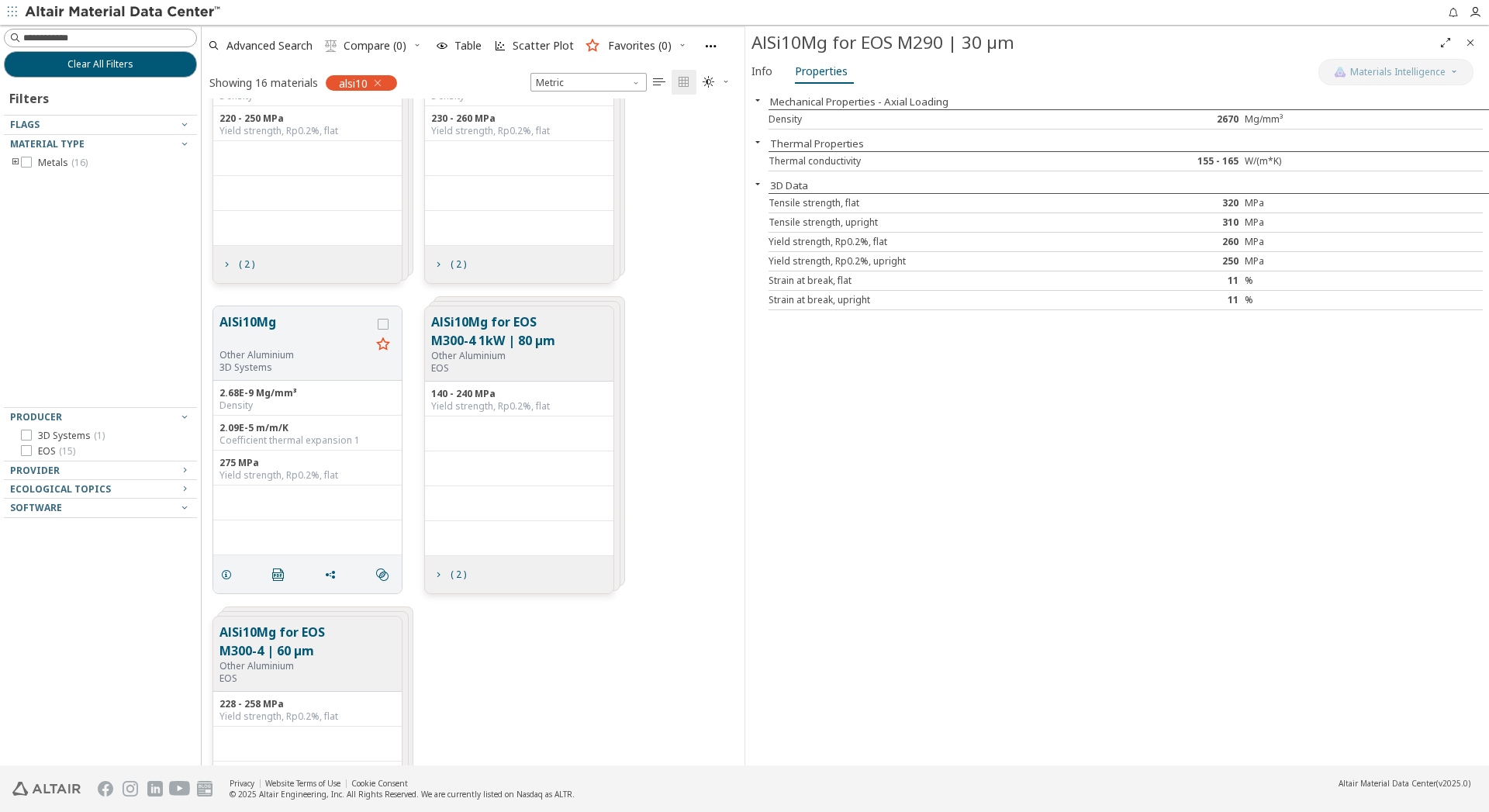 scroll, scrollTop: 1194, scrollLeft: 0, axis: vertical 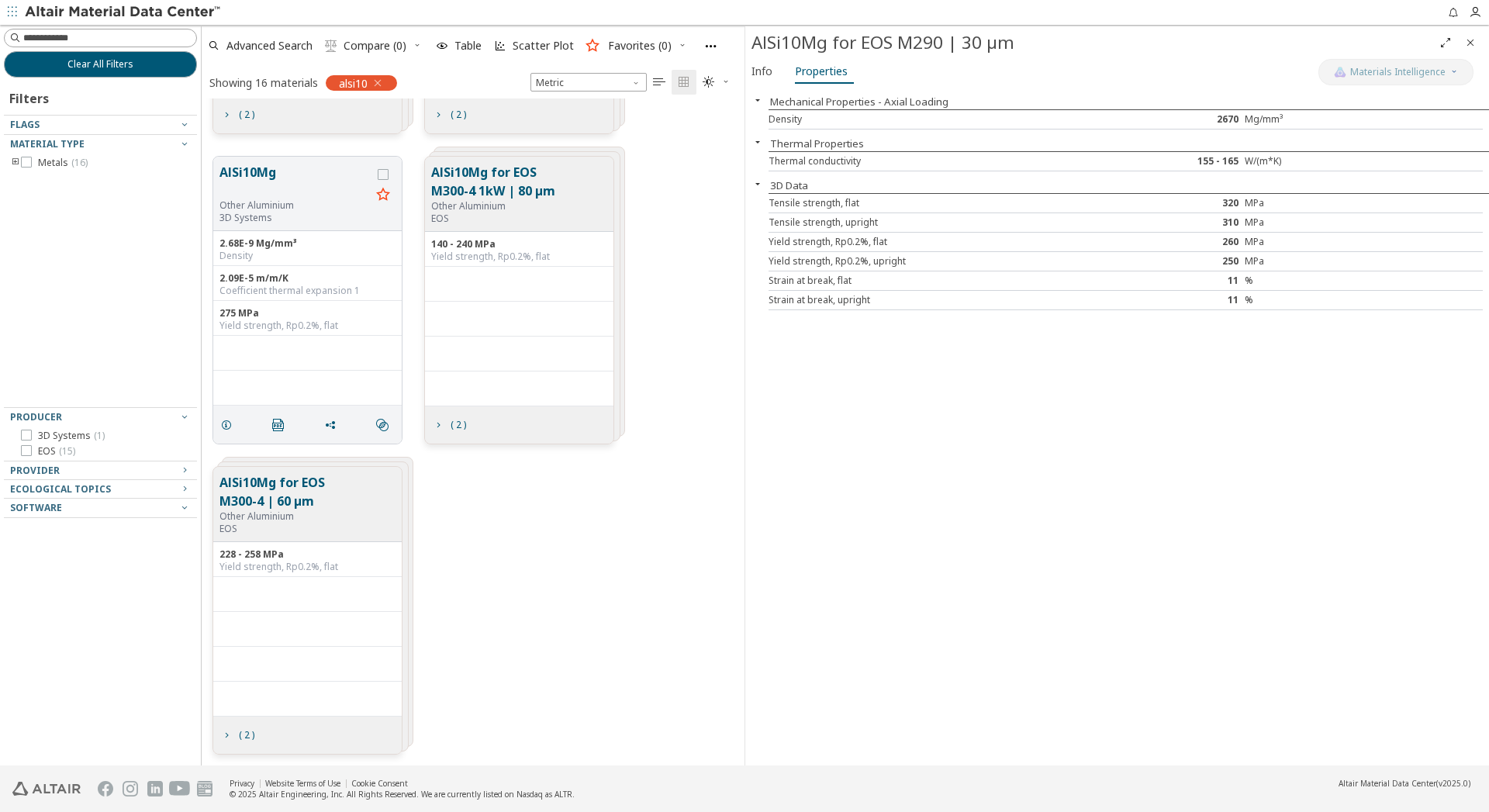 click on "AlSi10Mg for EOS M300-4 | 60 μm" at bounding box center (304, 492) 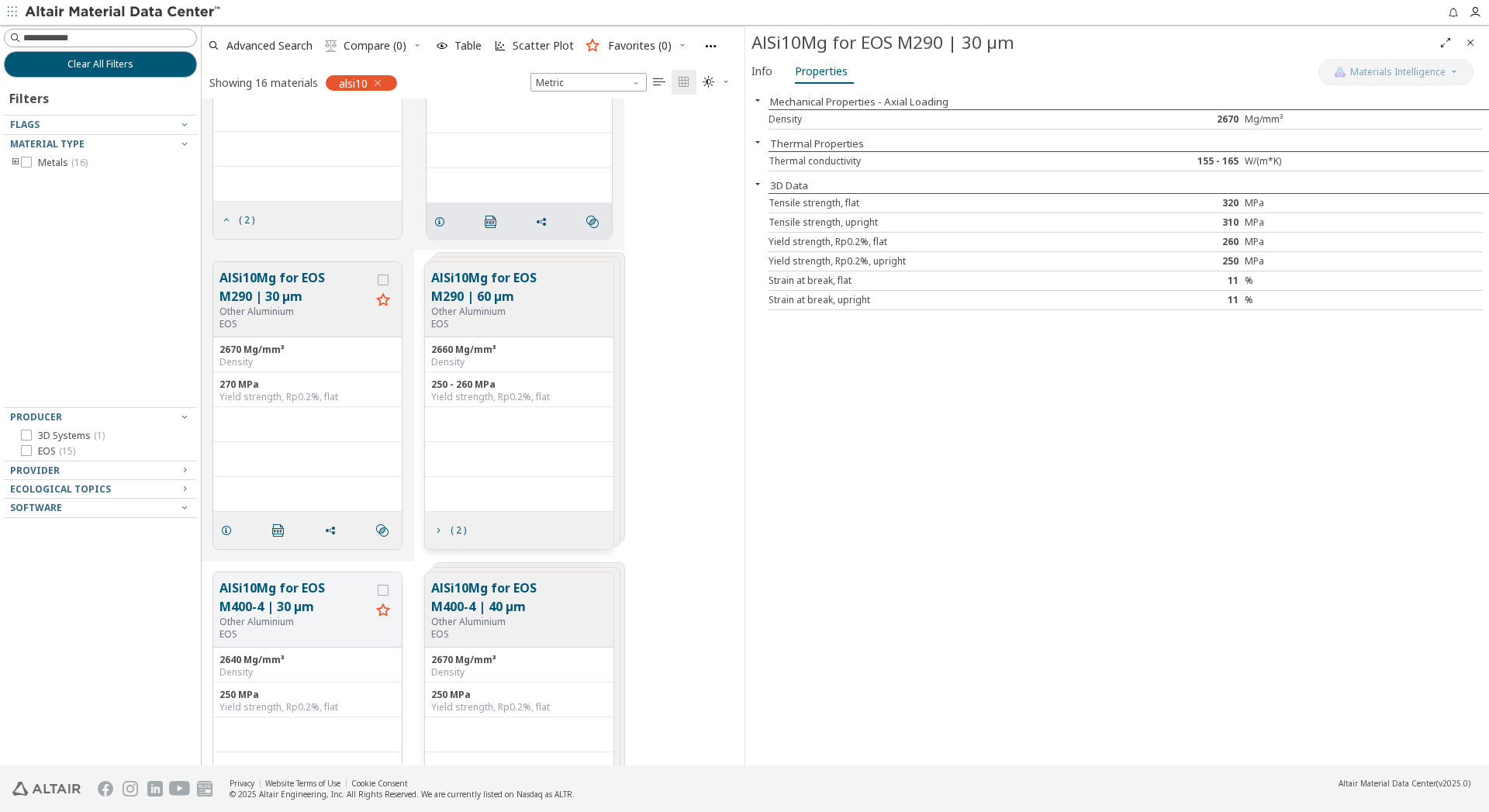 scroll, scrollTop: 0, scrollLeft: 0, axis: both 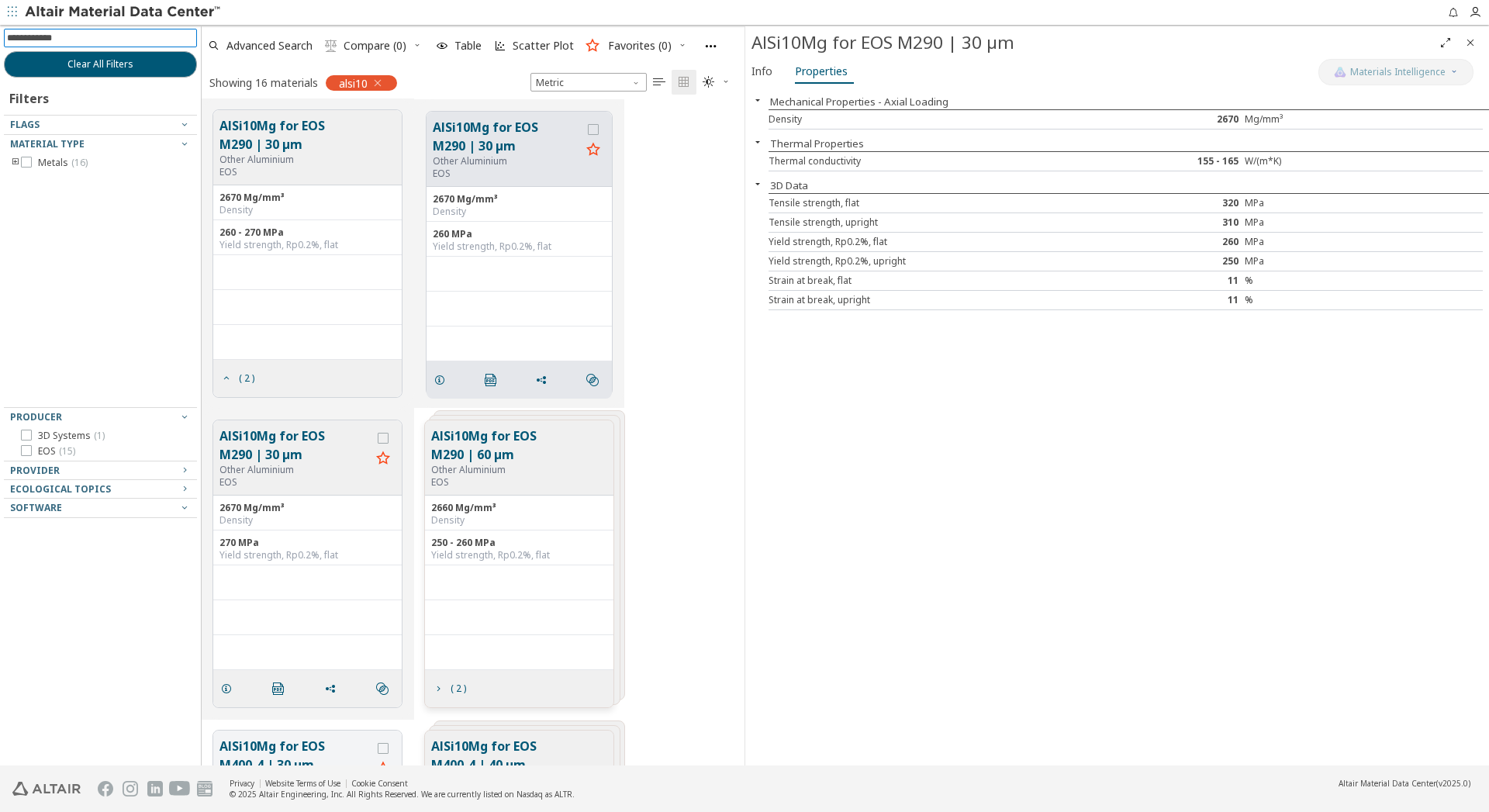click at bounding box center (102, 38) 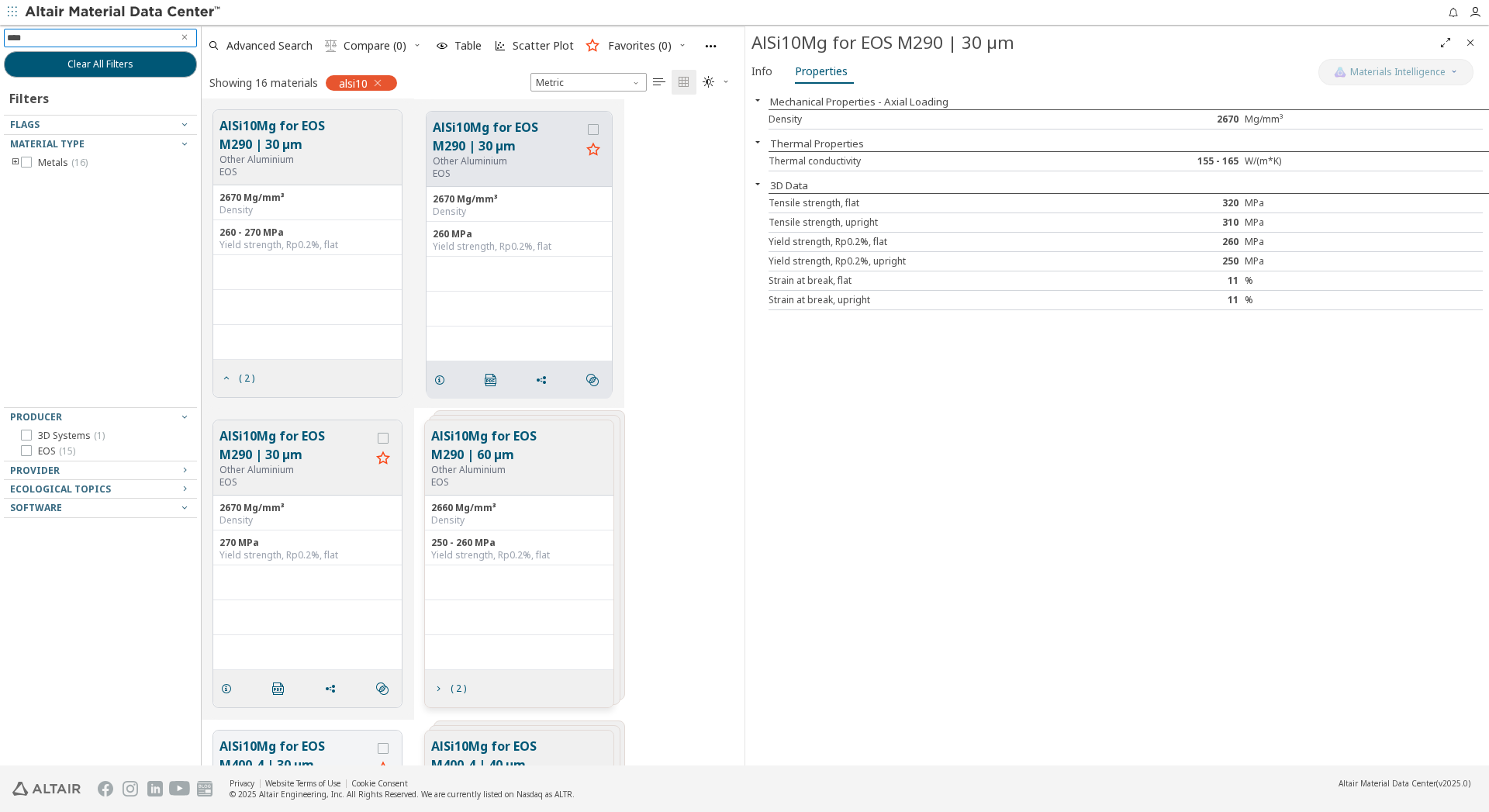 type on "*****" 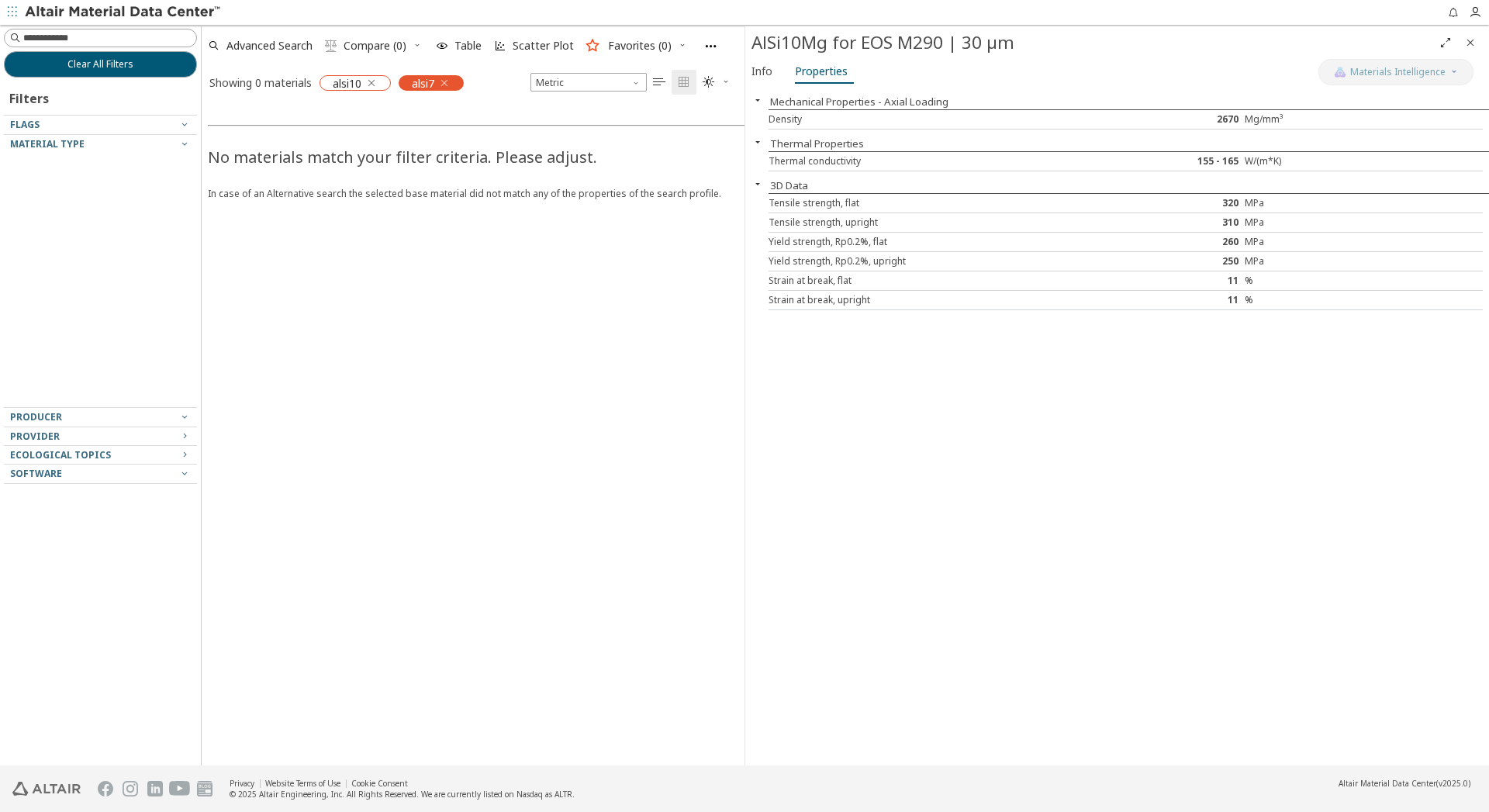 click at bounding box center (371, 83) 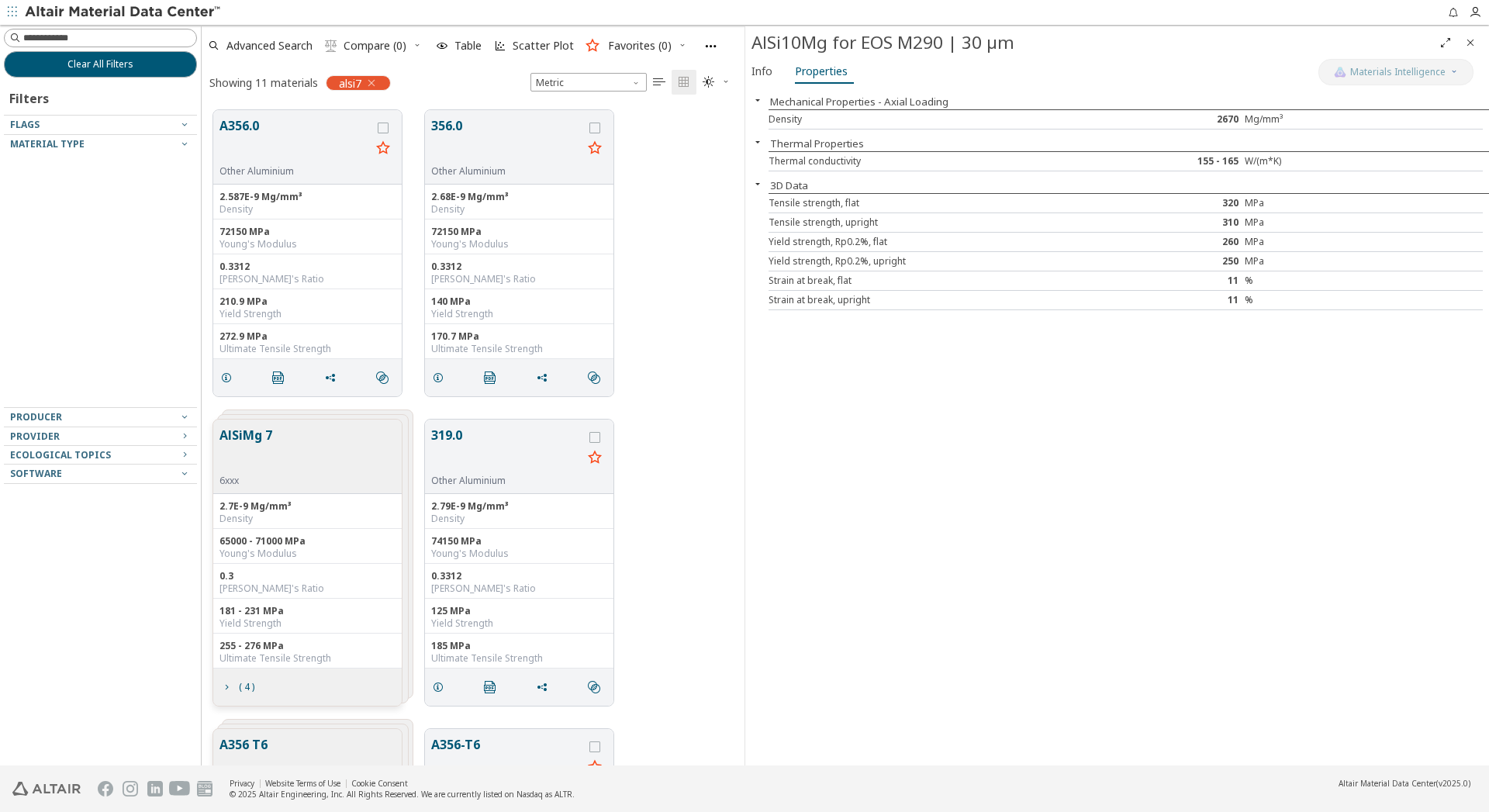 scroll, scrollTop: 14, scrollLeft: 14, axis: both 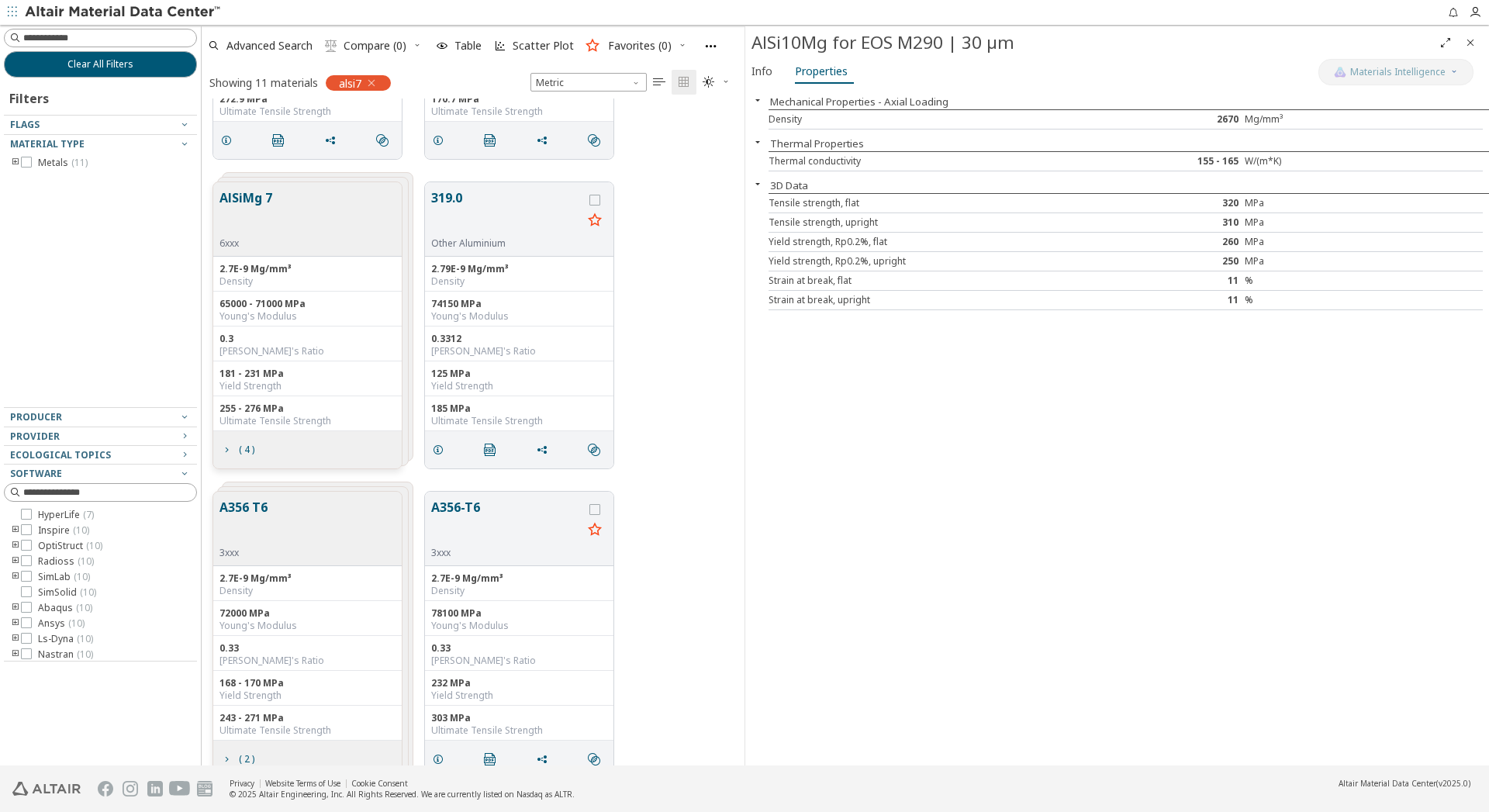 click on "AlSiMg 7 6xxx" at bounding box center (307, 219) 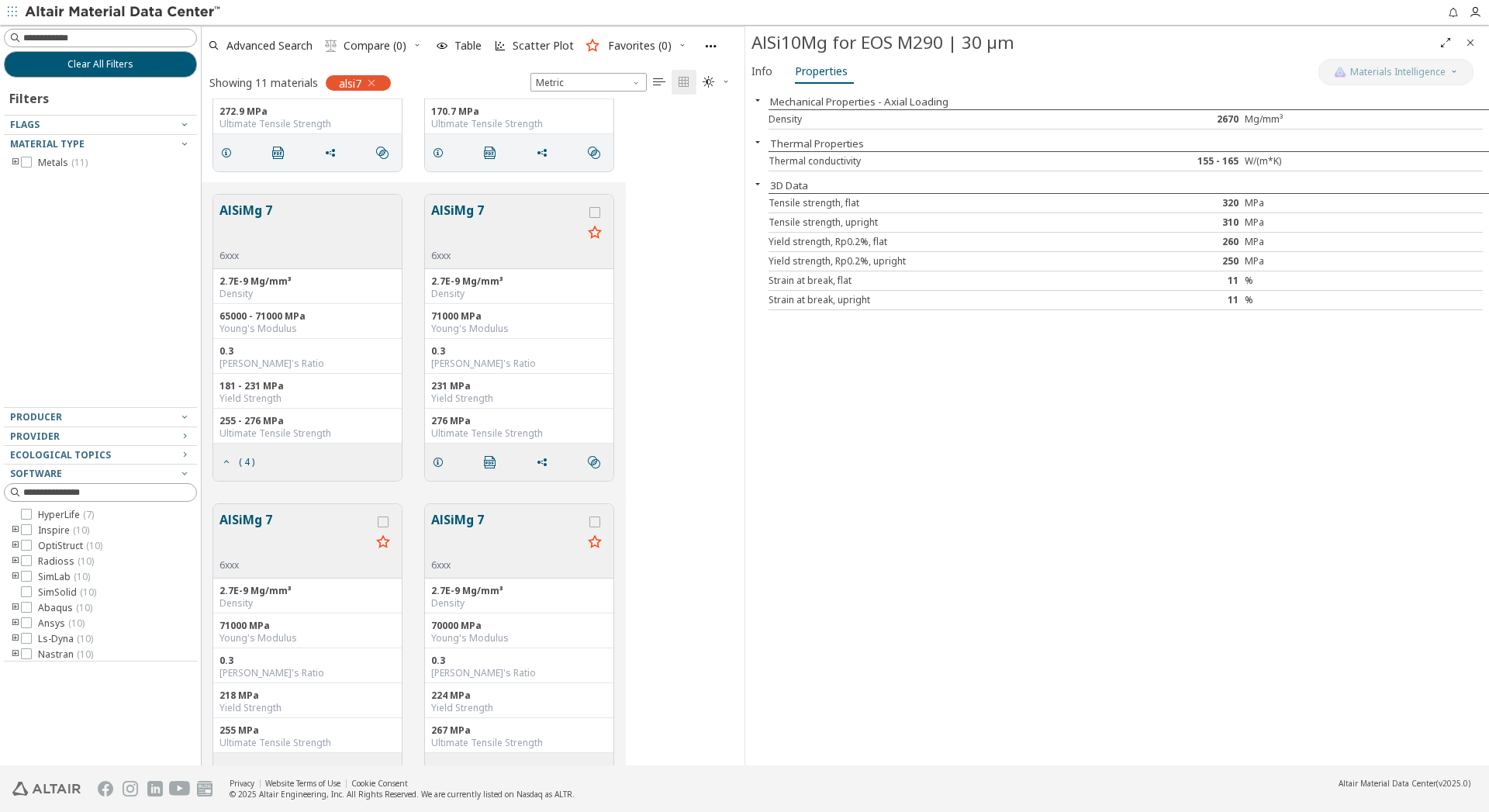 scroll, scrollTop: 79, scrollLeft: 0, axis: vertical 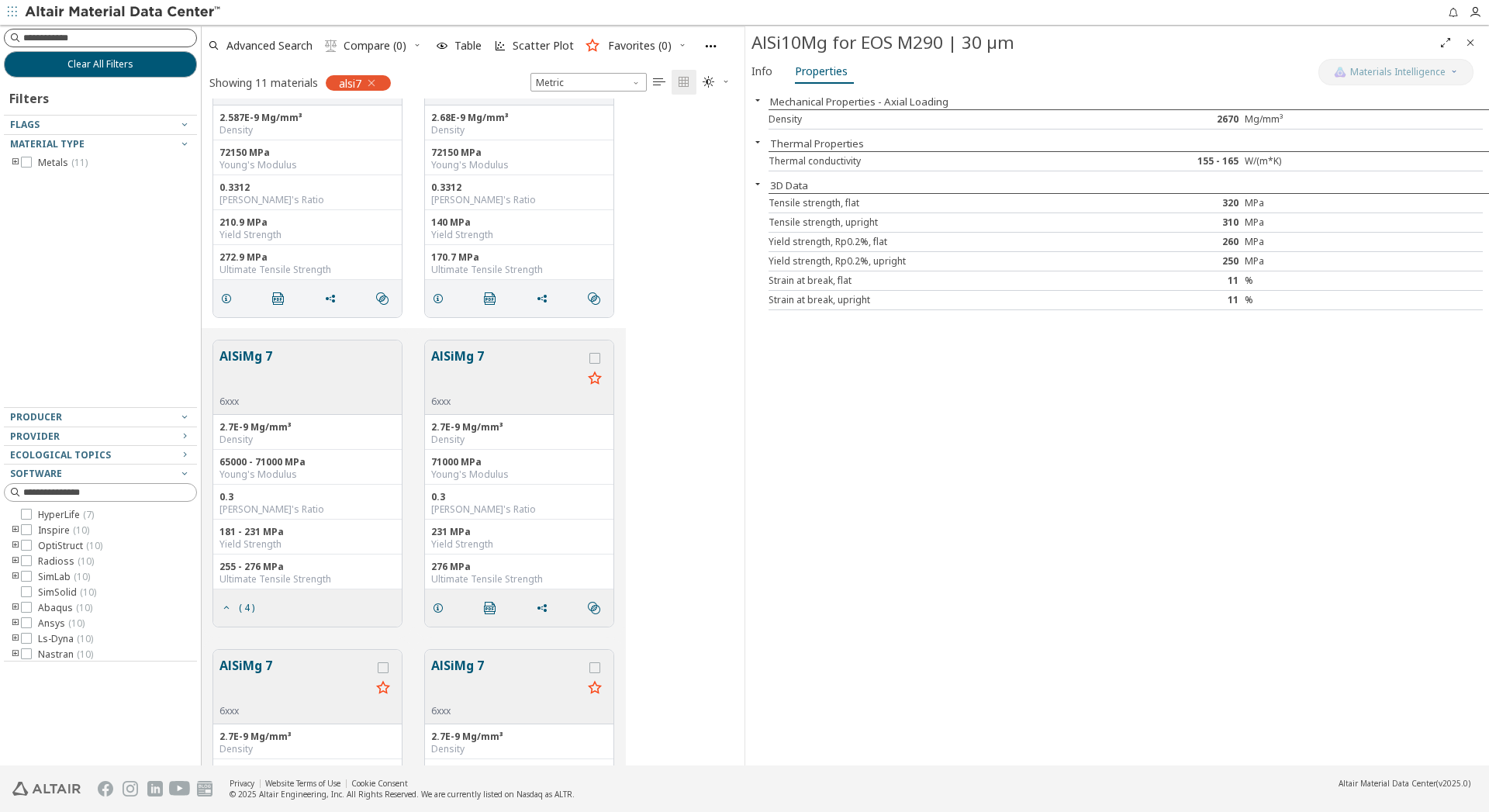 click at bounding box center [109, 38] 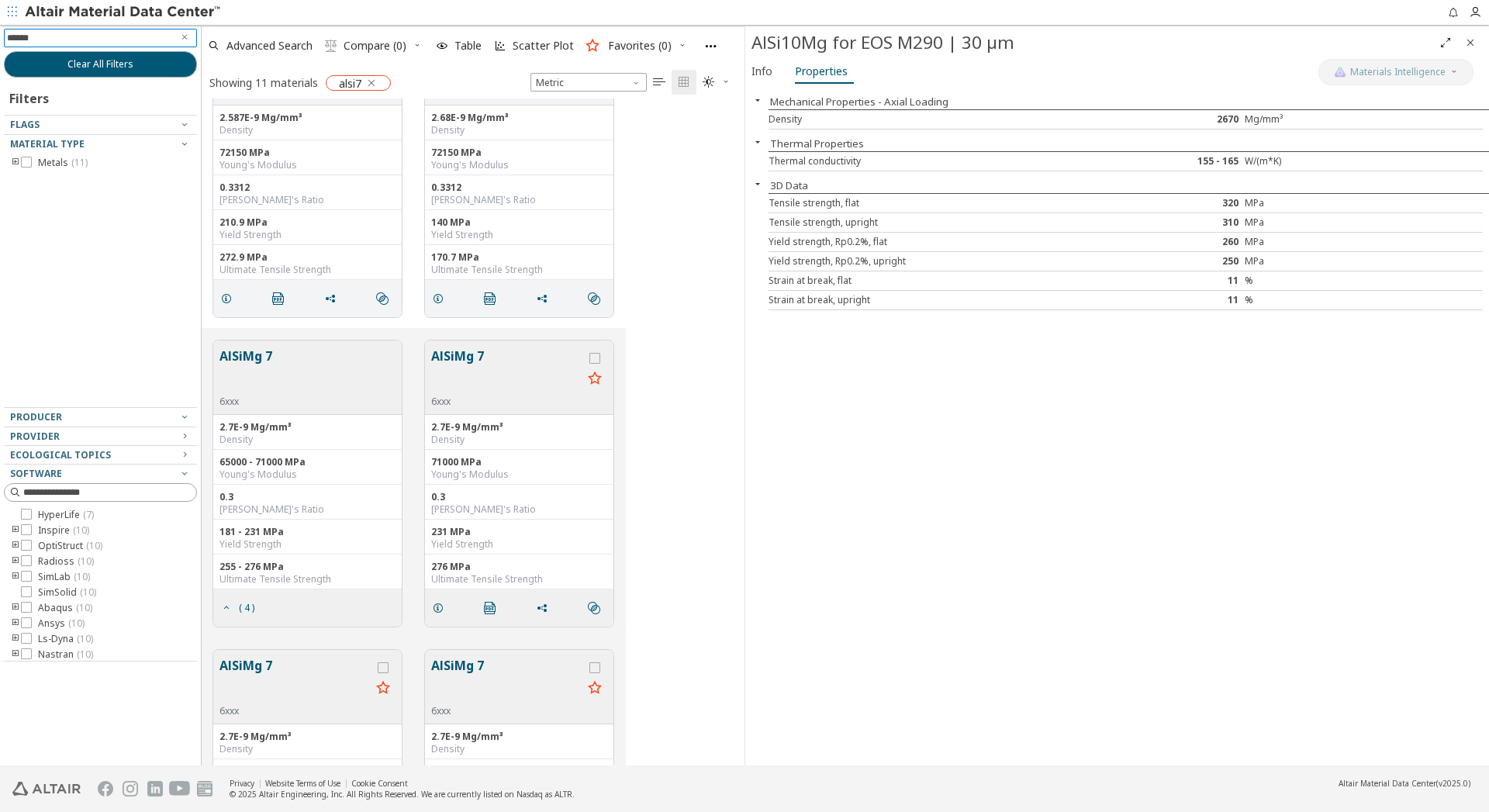 type on "******" 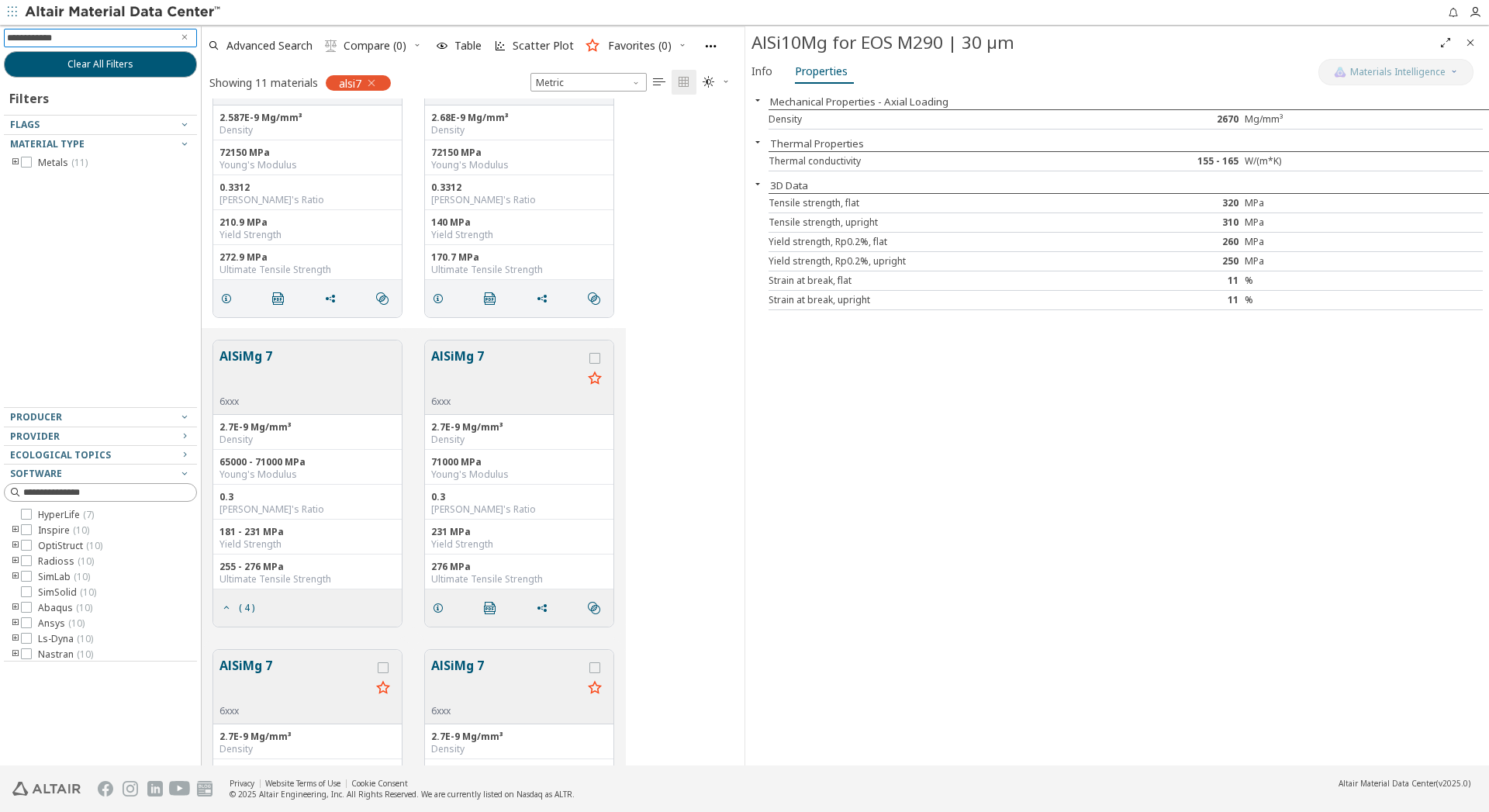 scroll, scrollTop: 14, scrollLeft: 14, axis: both 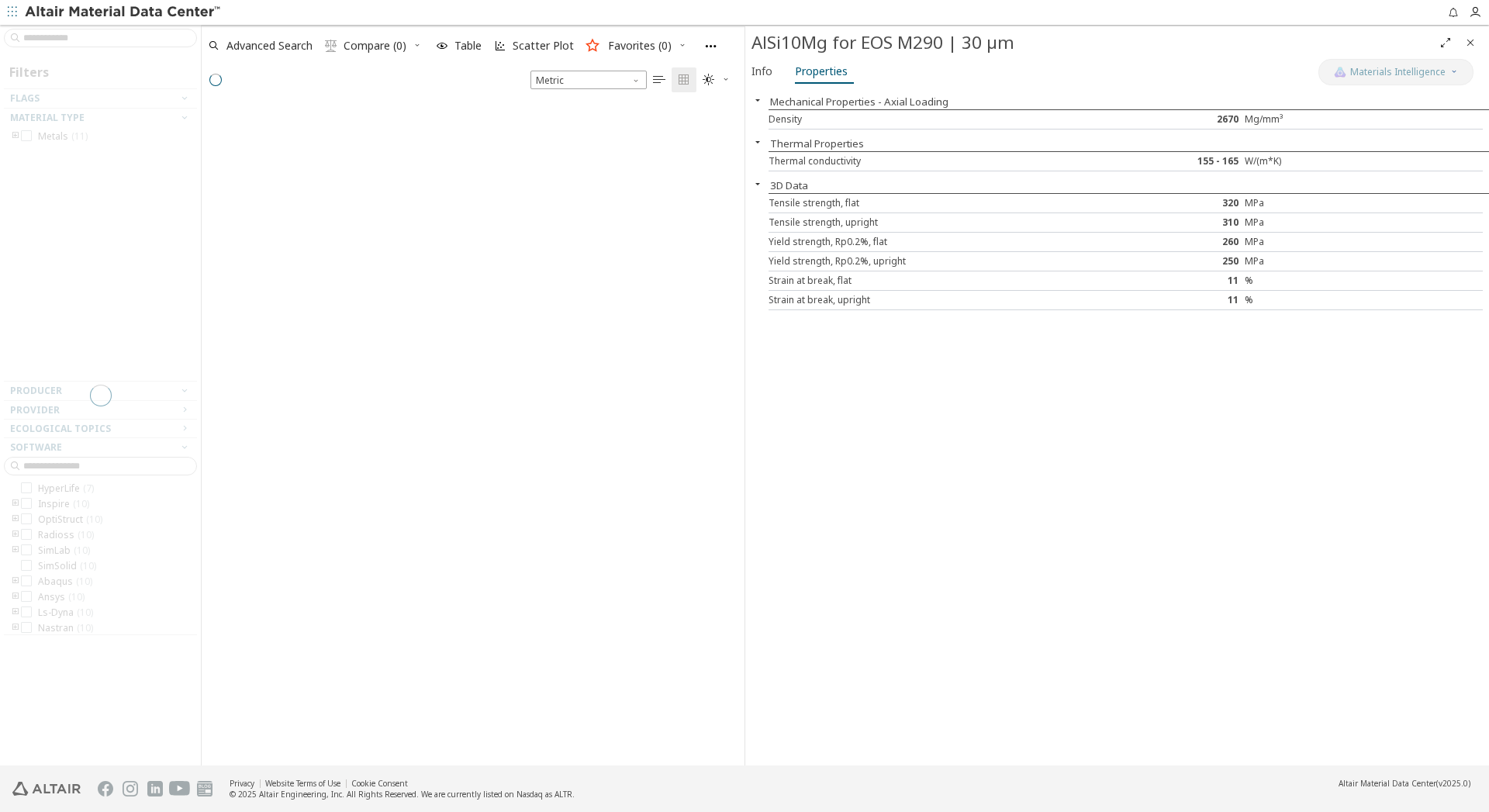click at bounding box center [100, 395] 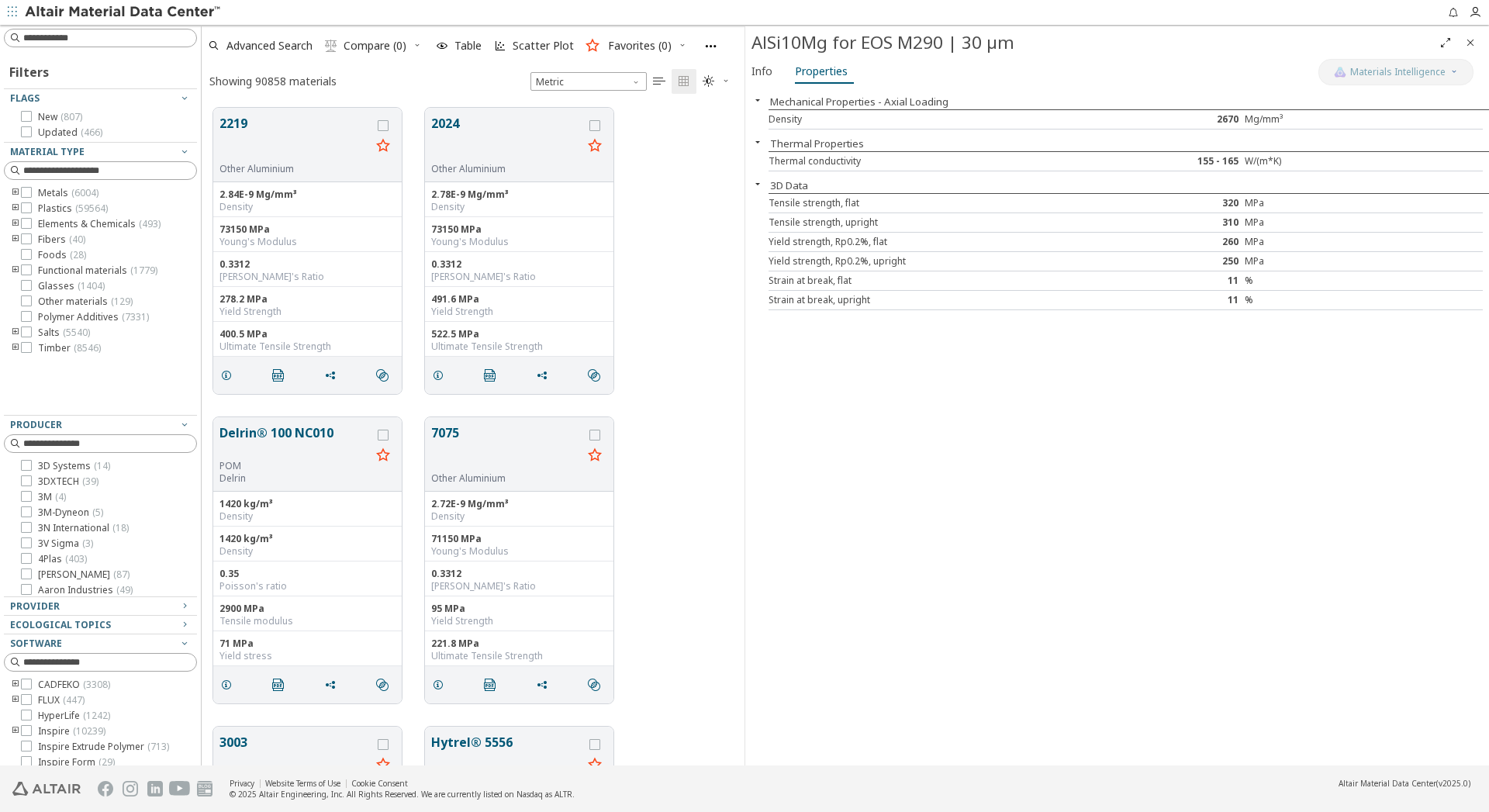 scroll, scrollTop: 656, scrollLeft: 530, axis: both 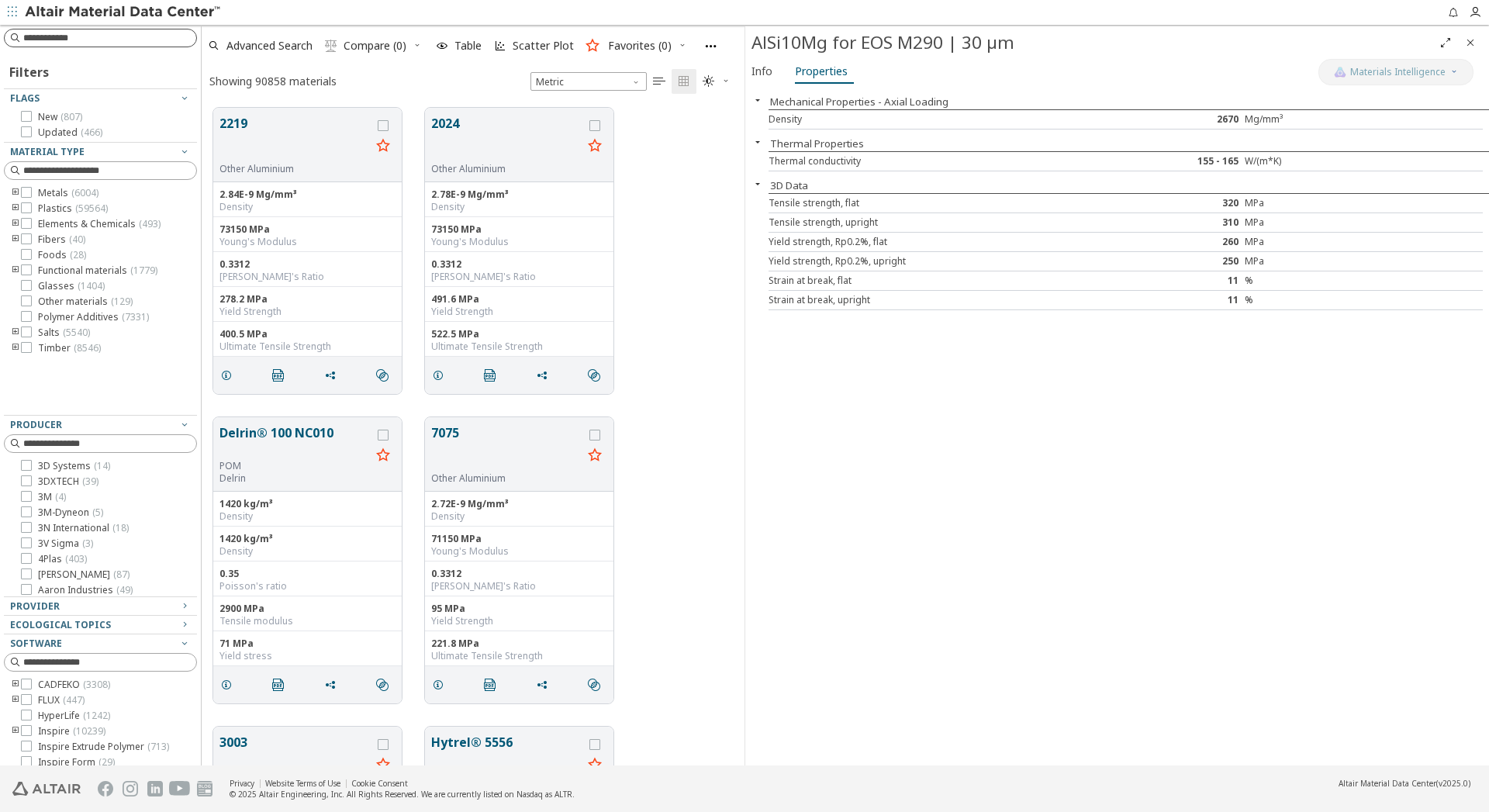 click at bounding box center (109, 38) 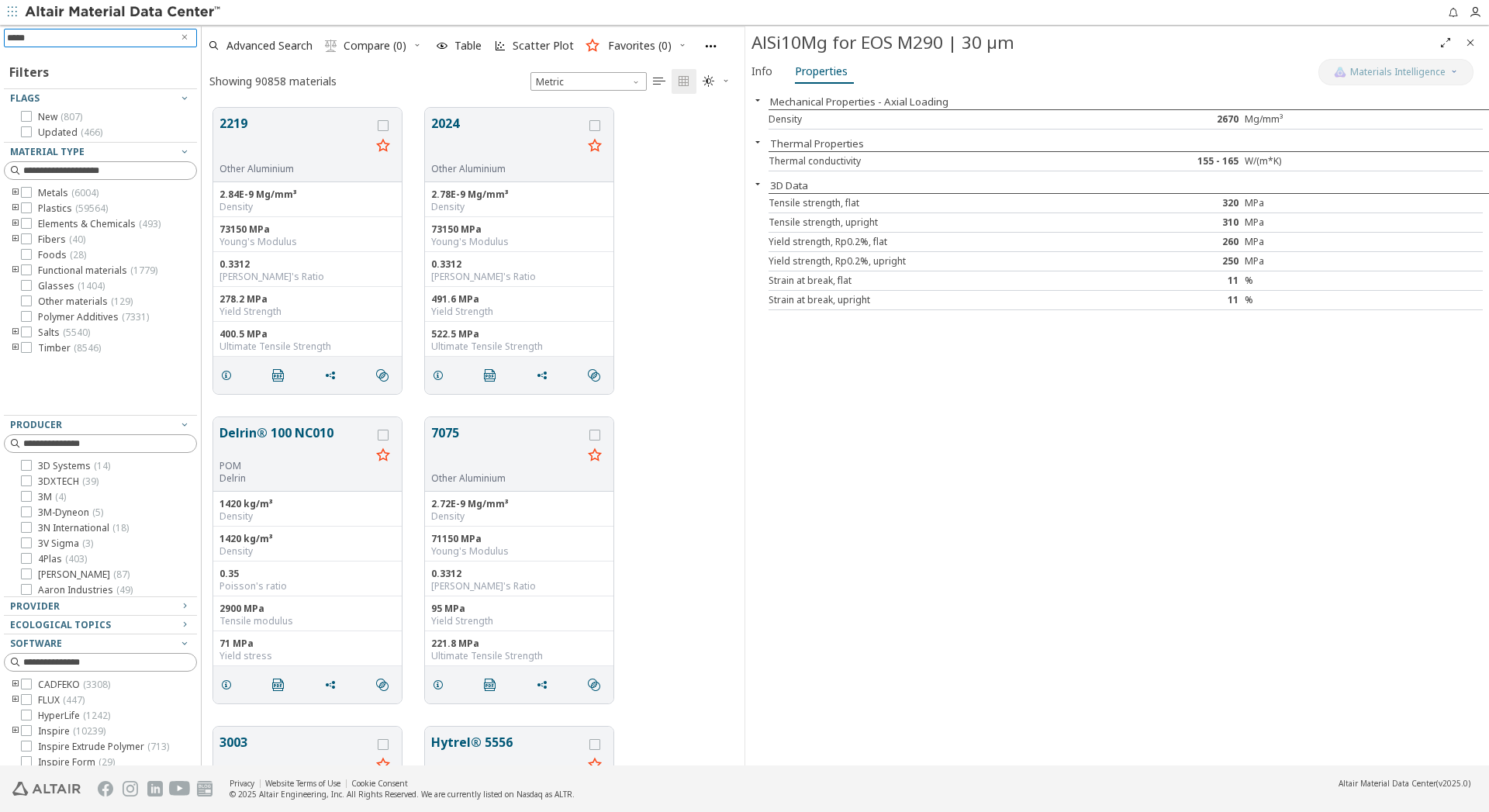 type on "******" 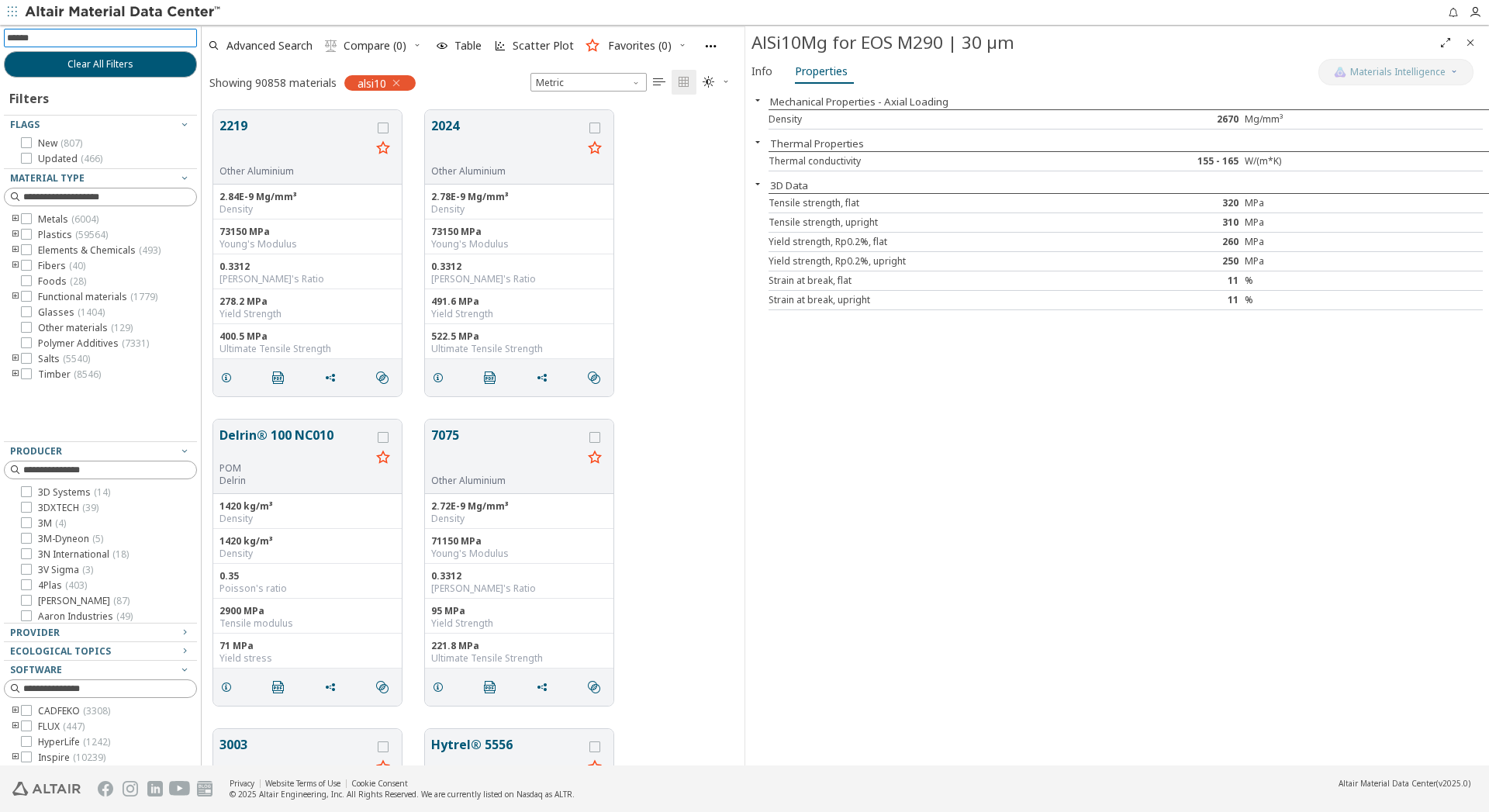 type 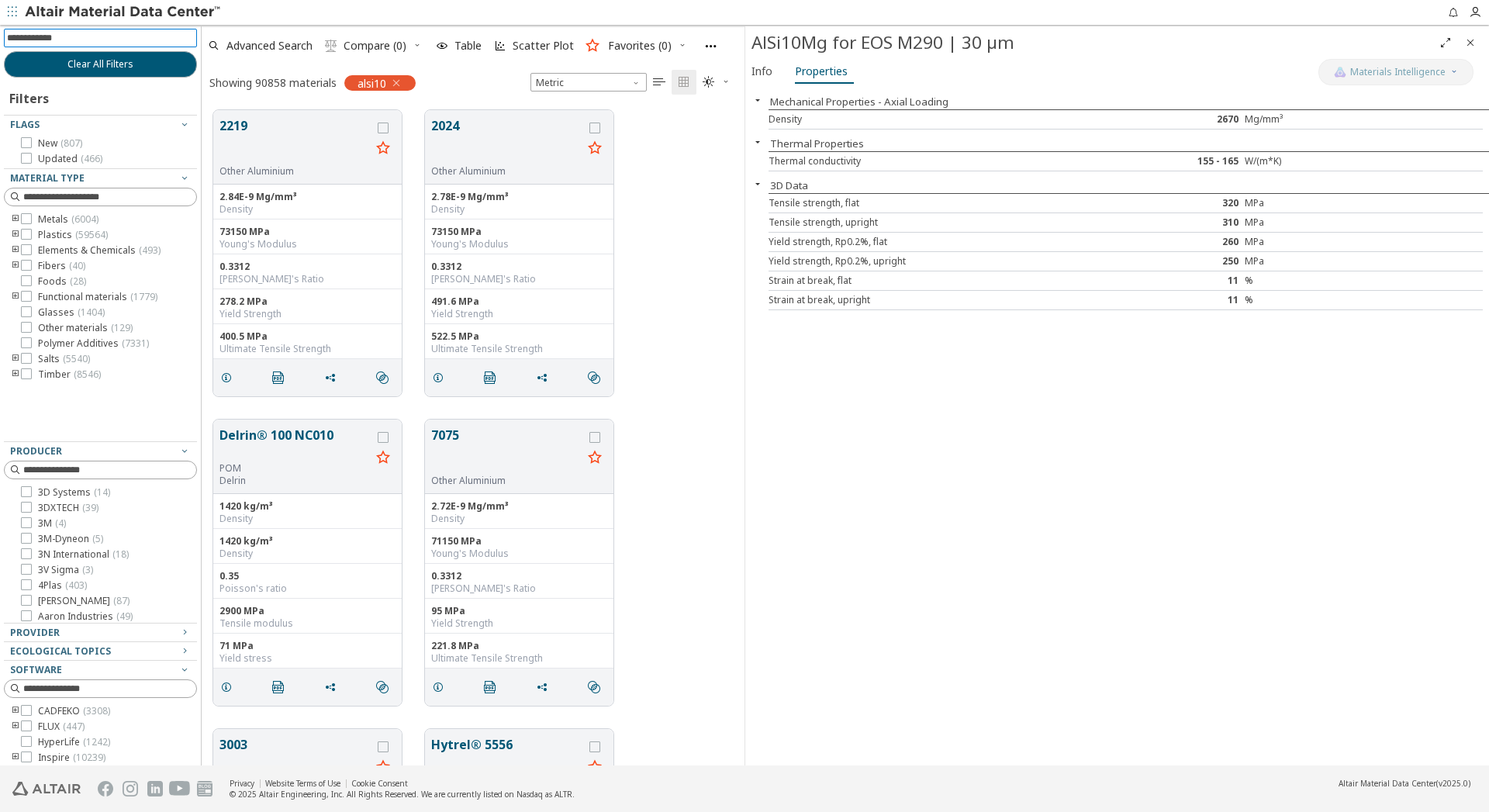 scroll, scrollTop: 654, scrollLeft: 530, axis: both 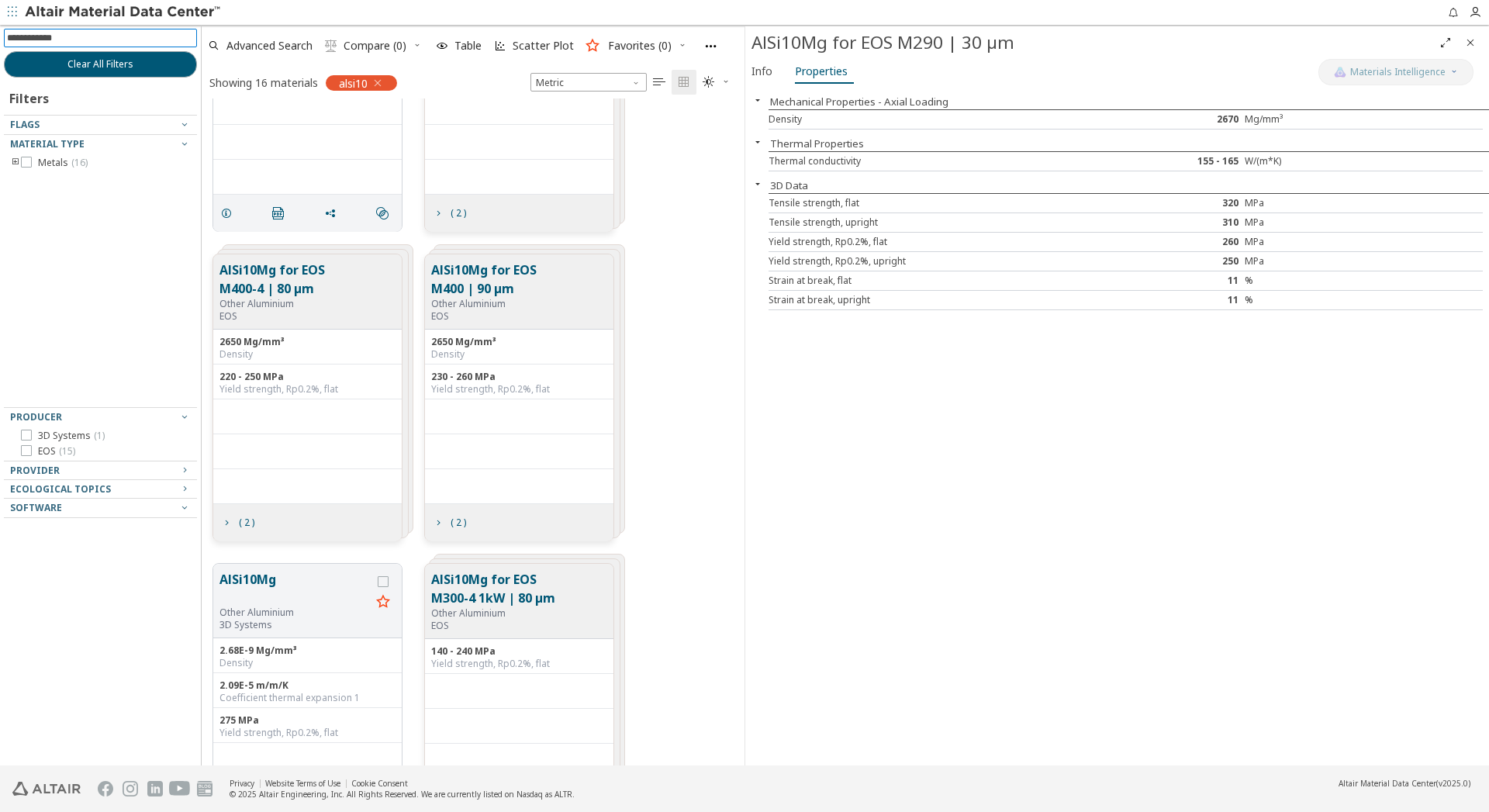 click on "AlSi10Mg for EOS M400 | 90 μm" at bounding box center (516, 279) 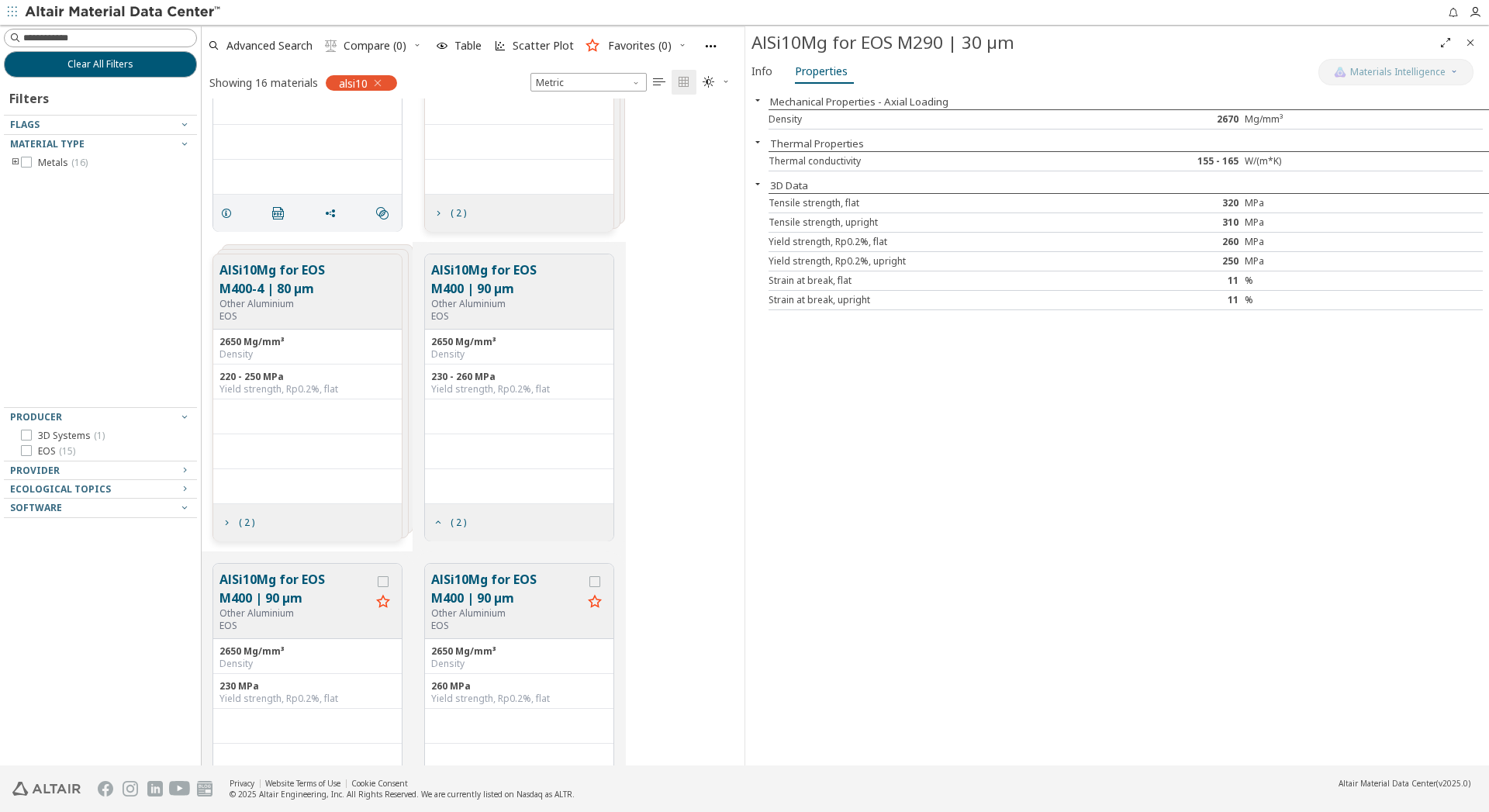 click on "AlSi10Mg for EOS M400 | 90 μm" at bounding box center [516, 279] 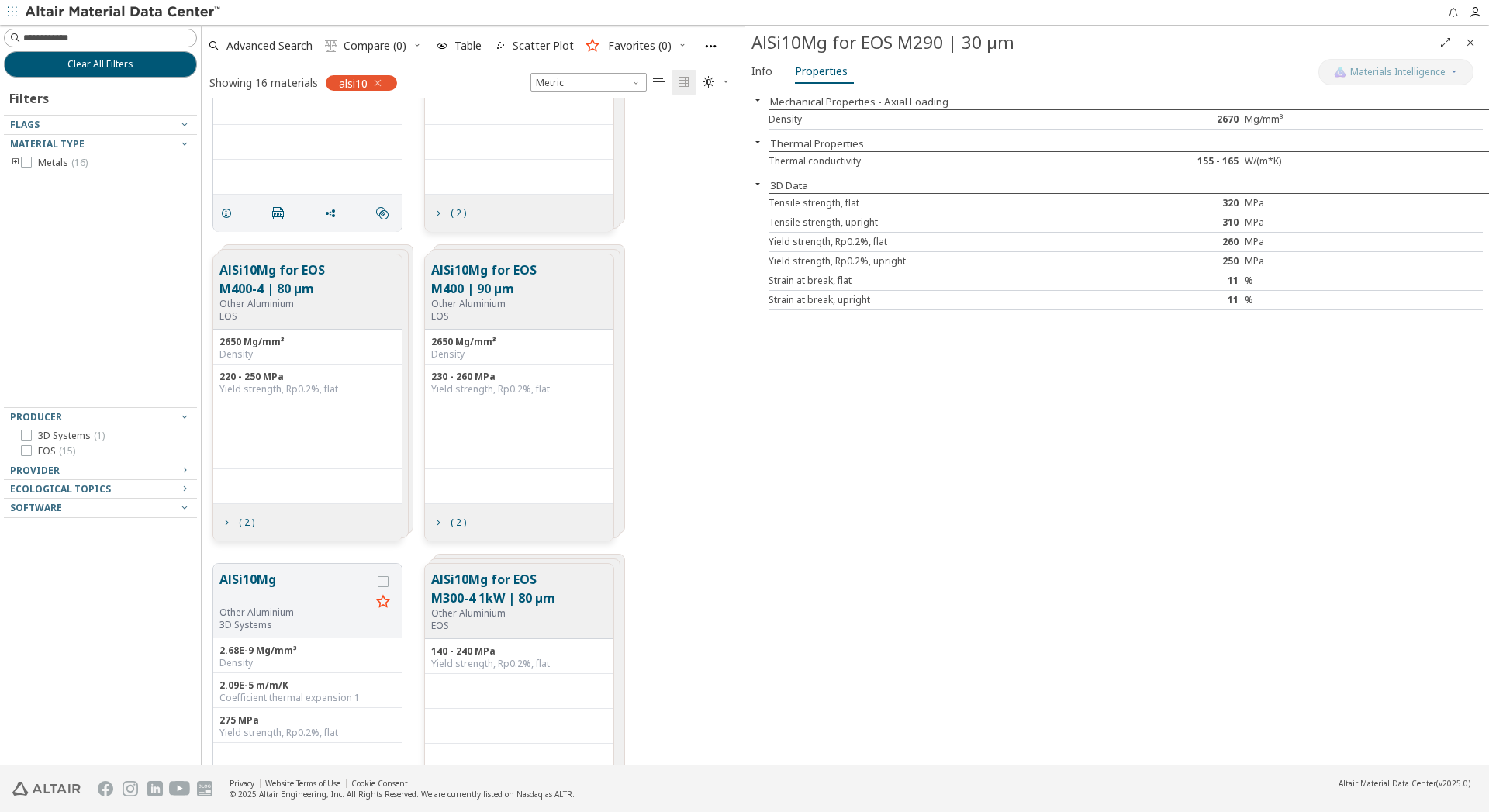 click on "AlSi10Mg for EOS M400-4 | 80 μm" at bounding box center (304, 279) 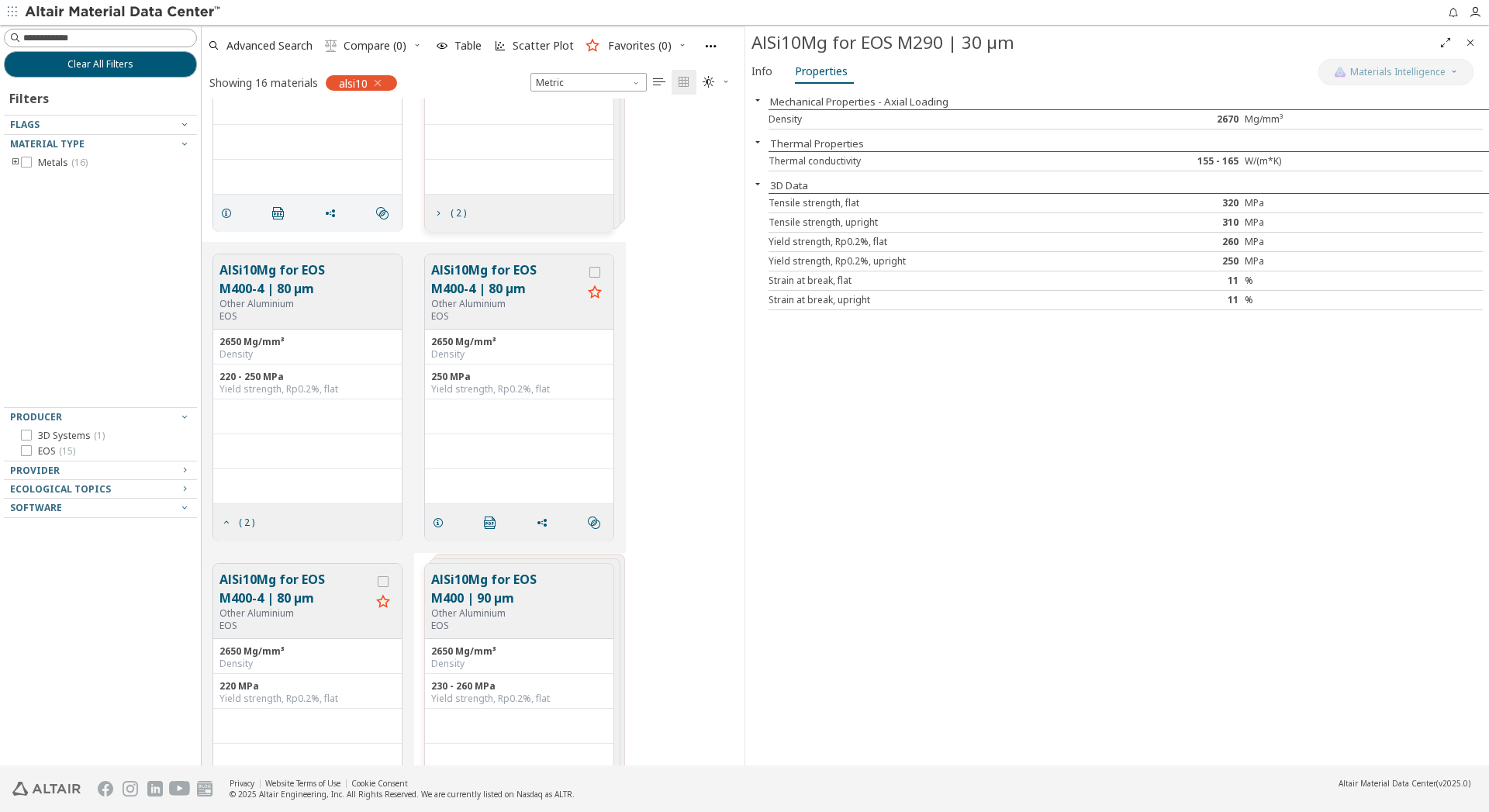 click on "AlSi10Mg for EOS M400-4 | 80 μm" at bounding box center (506, 279) 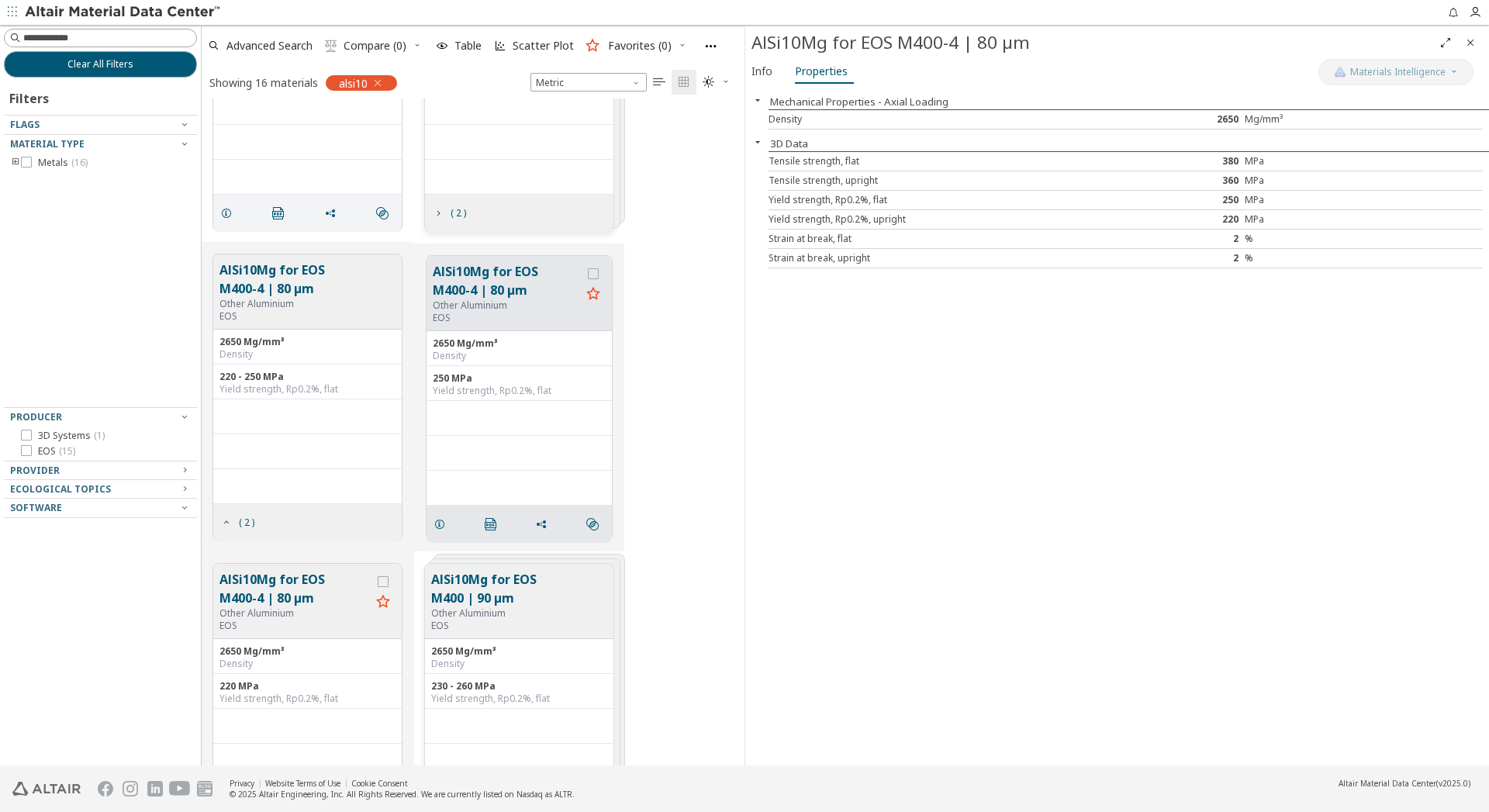 click on "AlSi10Mg for EOS M400-4 | 80 μm" at bounding box center (304, 279) 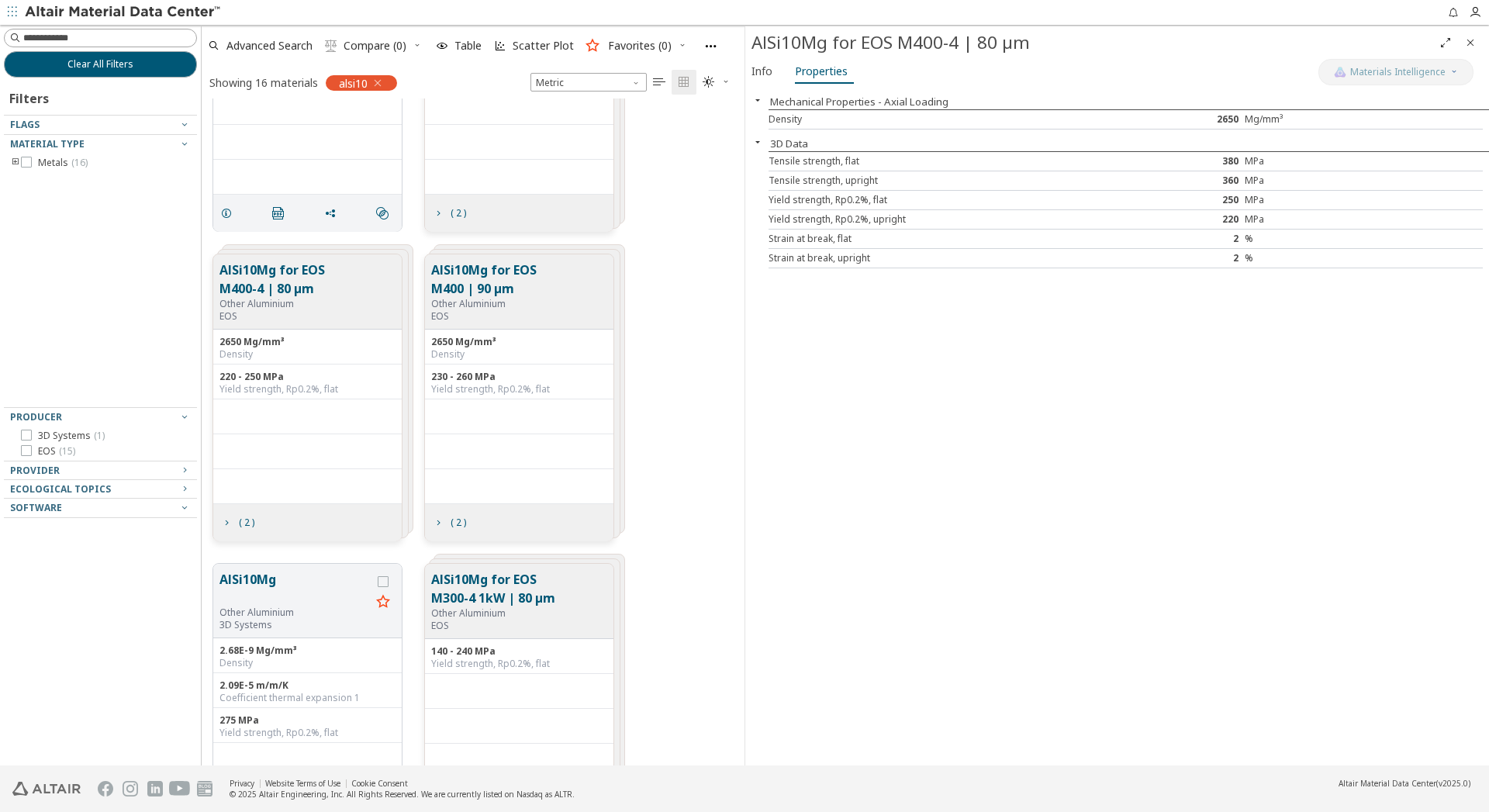 click on "AlSi10Mg for EOS M400-4 | 80 μm" at bounding box center (304, 279) 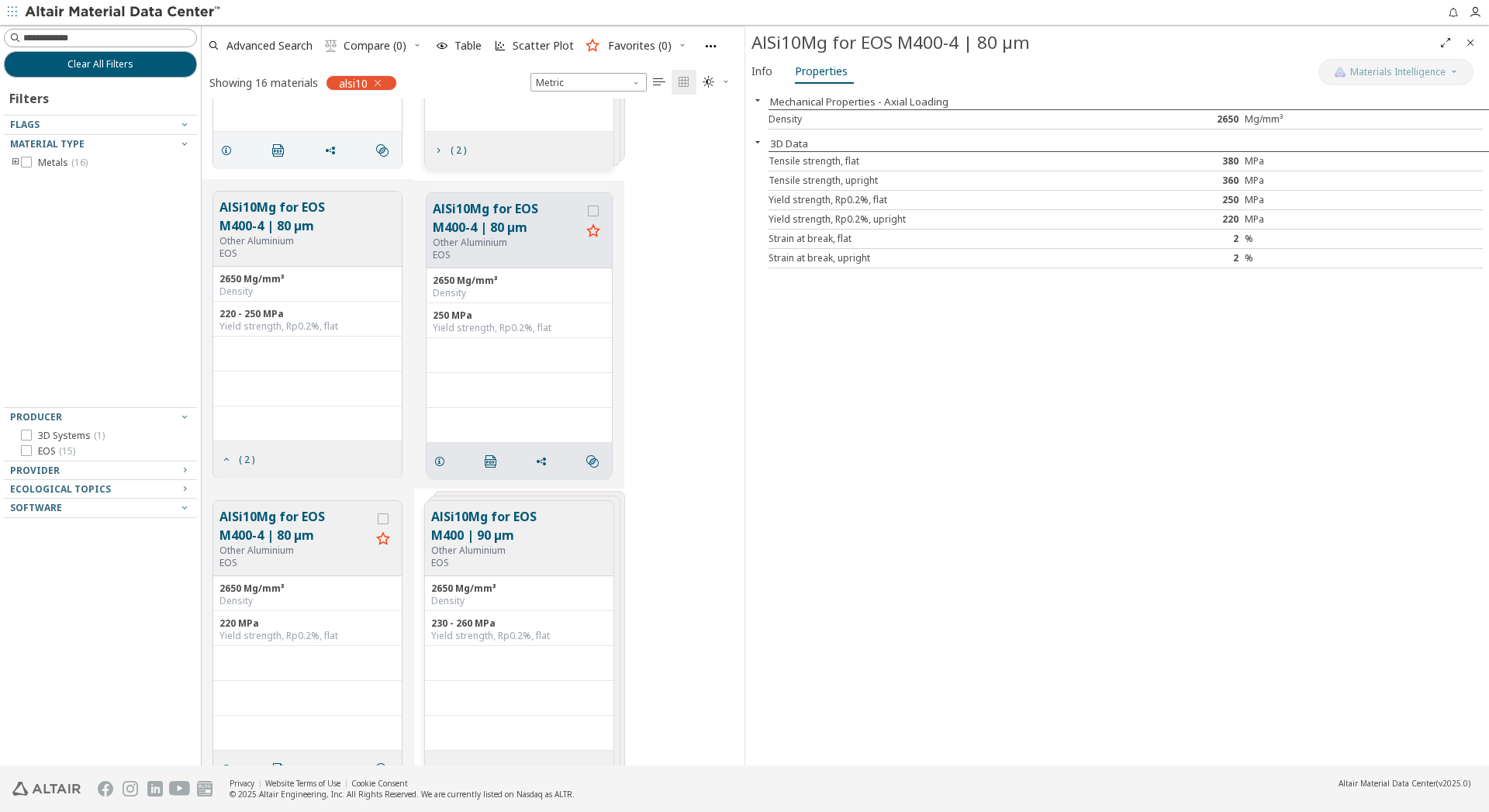 scroll, scrollTop: 633, scrollLeft: 0, axis: vertical 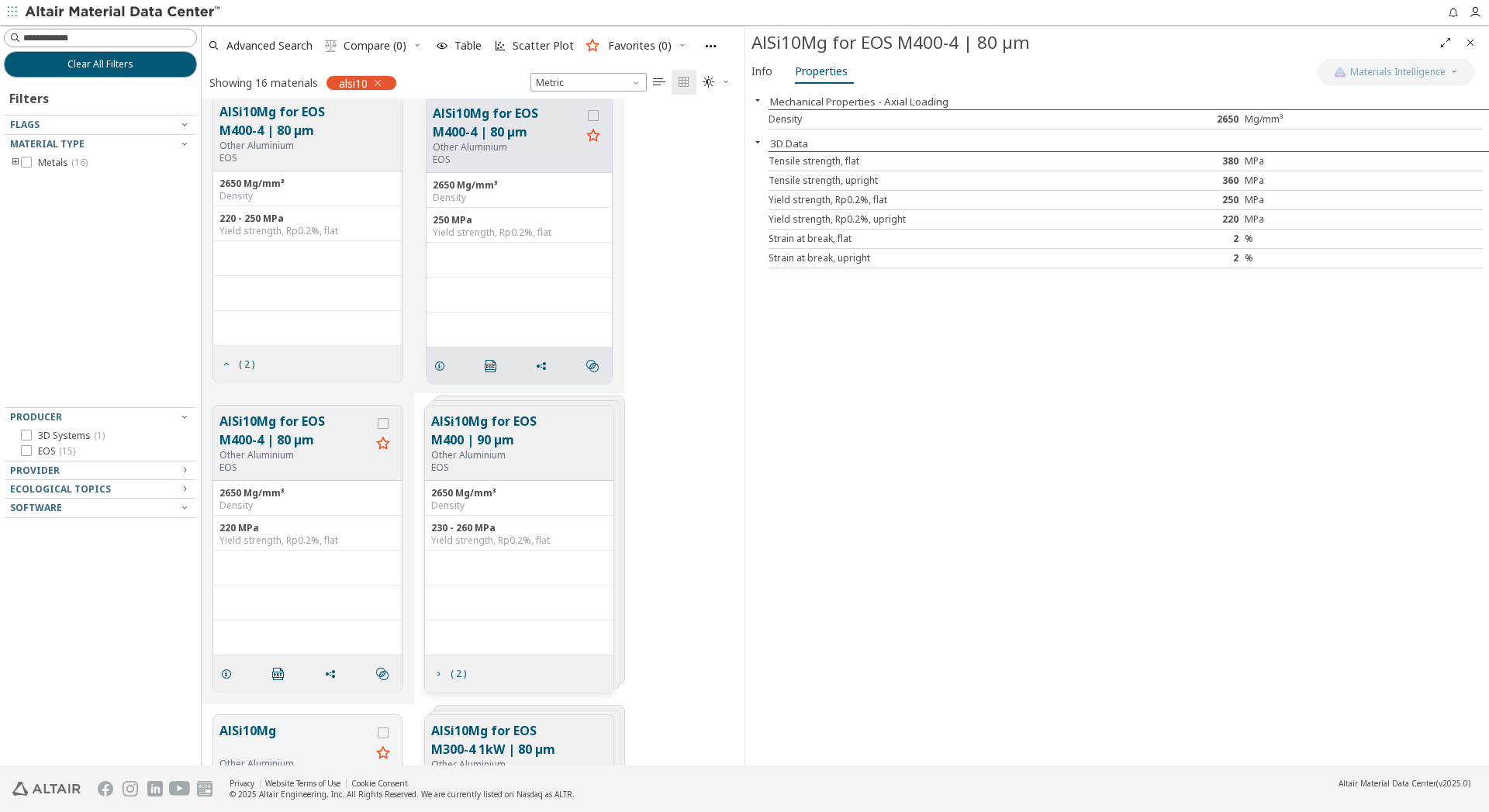 click on "AlSi10Mg for EOS M400-4 | 80 μm" at bounding box center [295, 430] 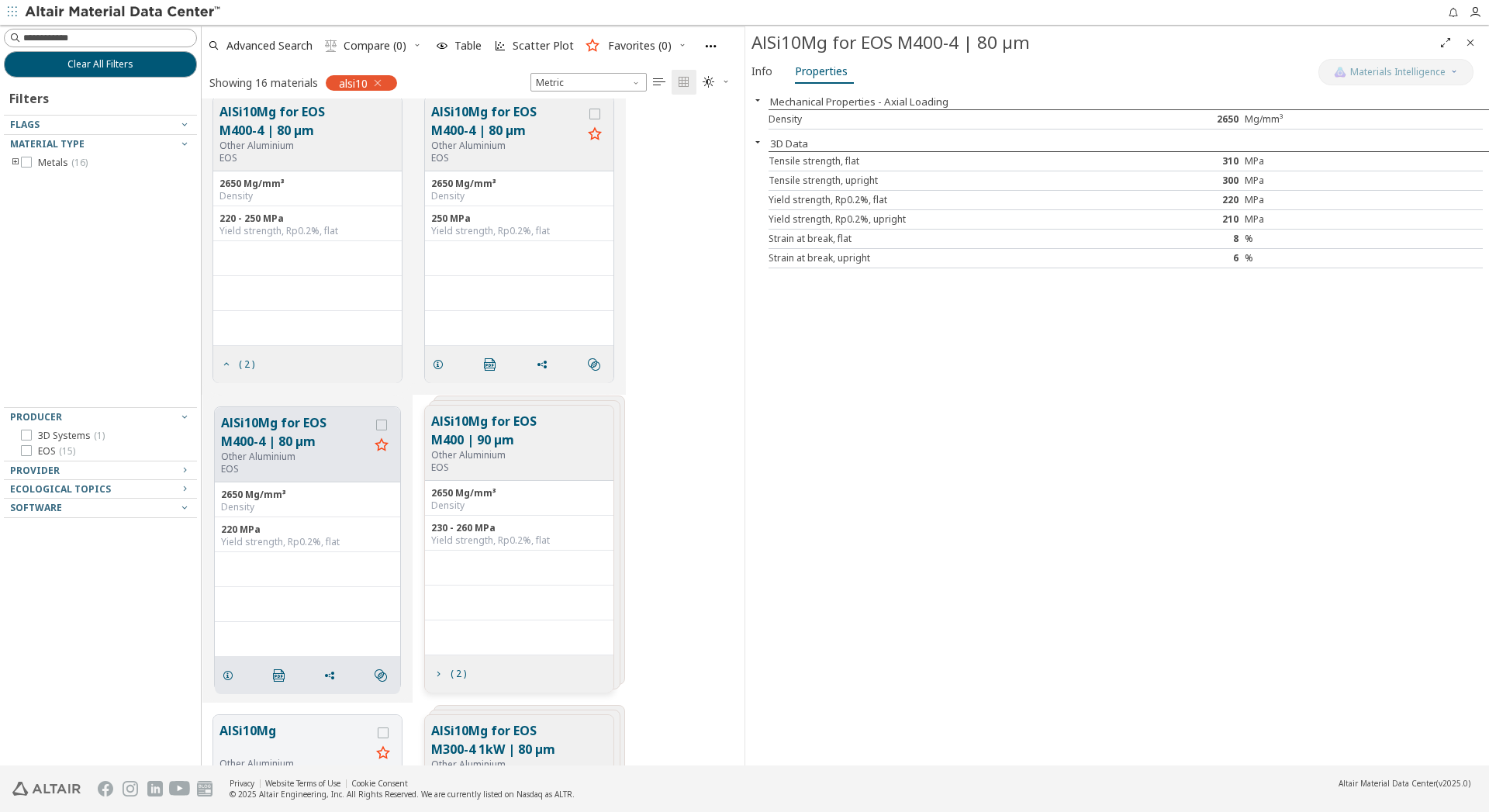 click on "AlSi10Mg for EOS M400 | 90 μm" at bounding box center (516, 430) 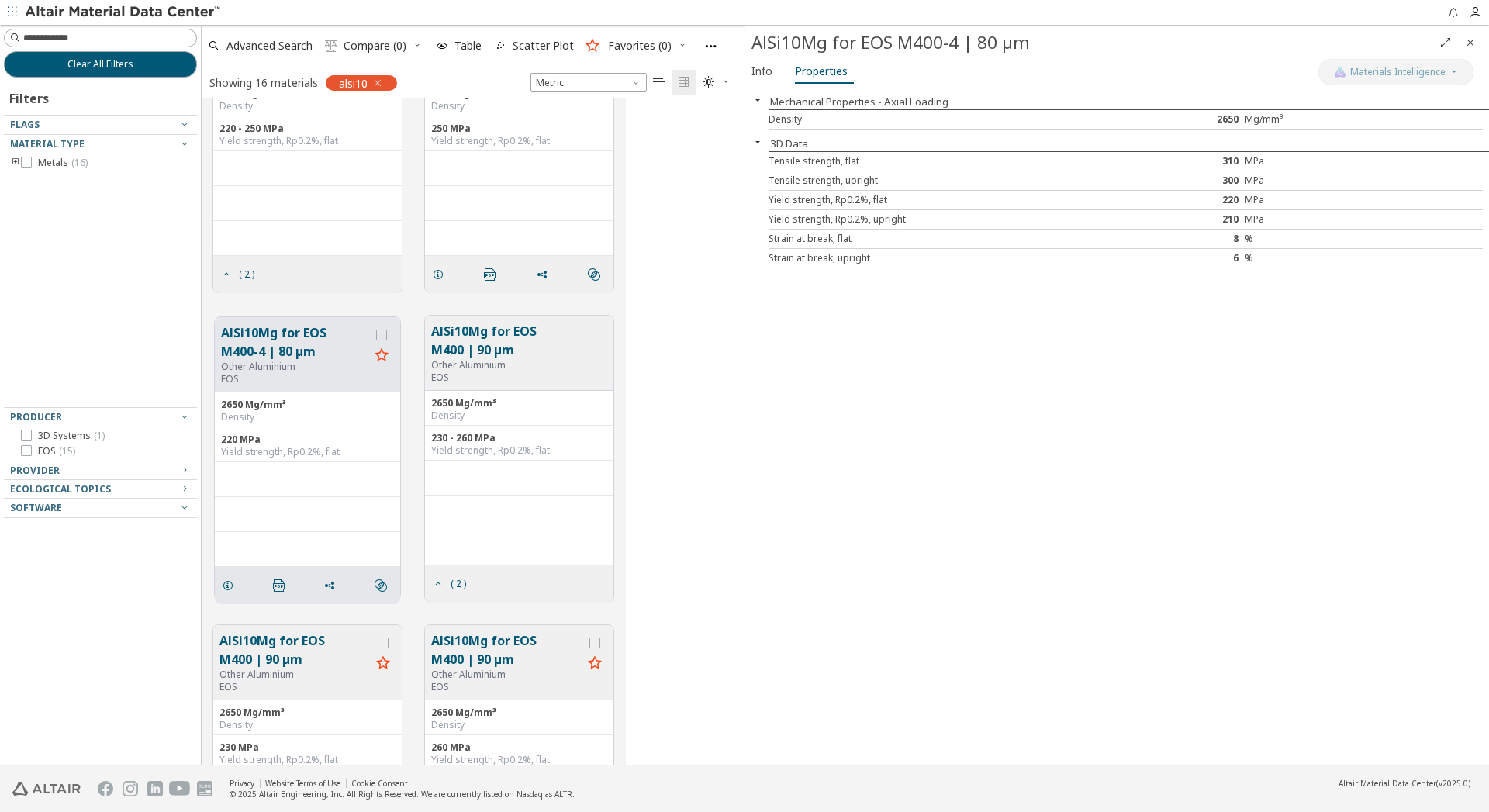 scroll, scrollTop: 870, scrollLeft: 0, axis: vertical 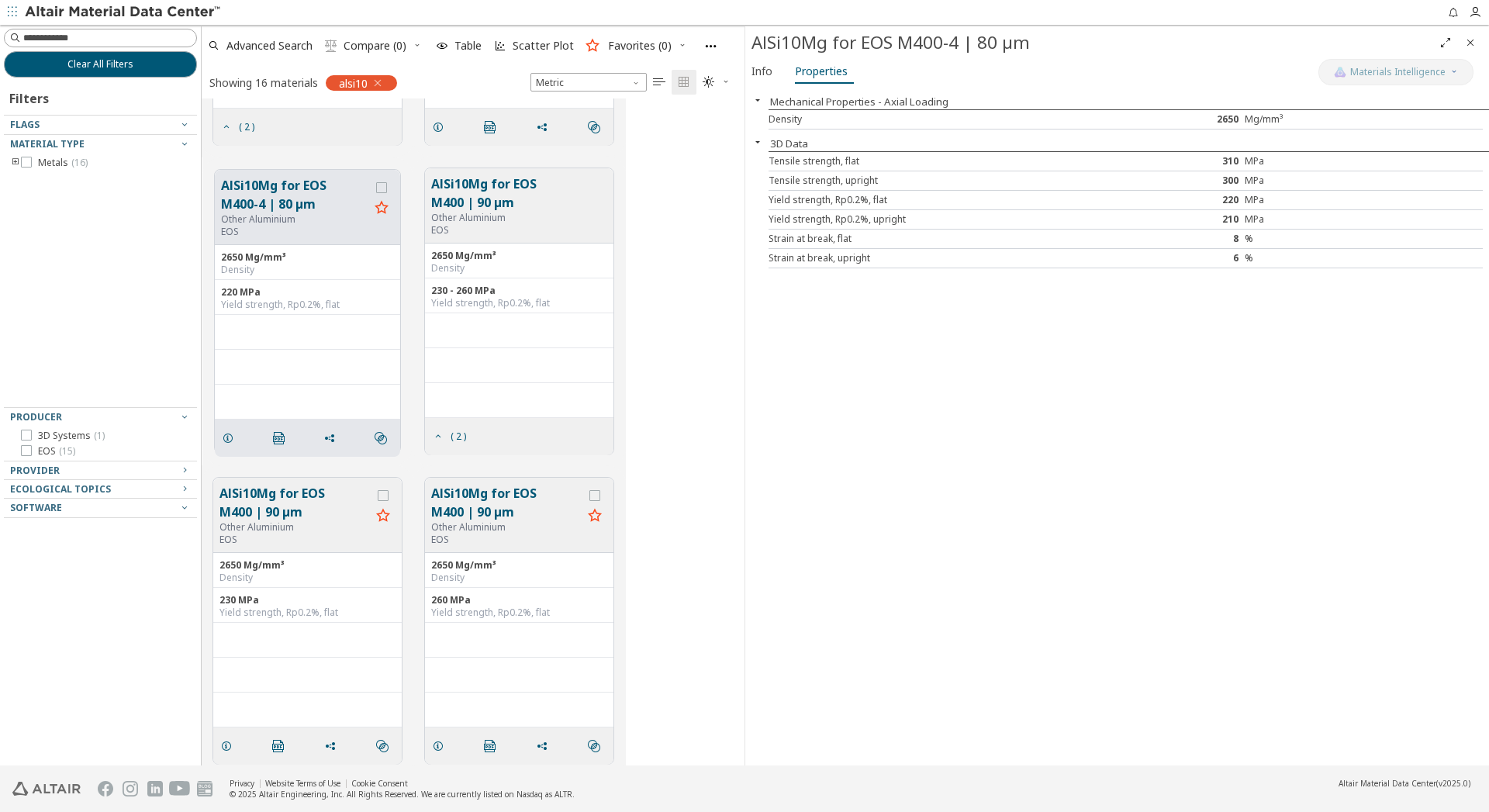 click on "AlSi10Mg for EOS M400 | 90 μm" at bounding box center [516, 193] 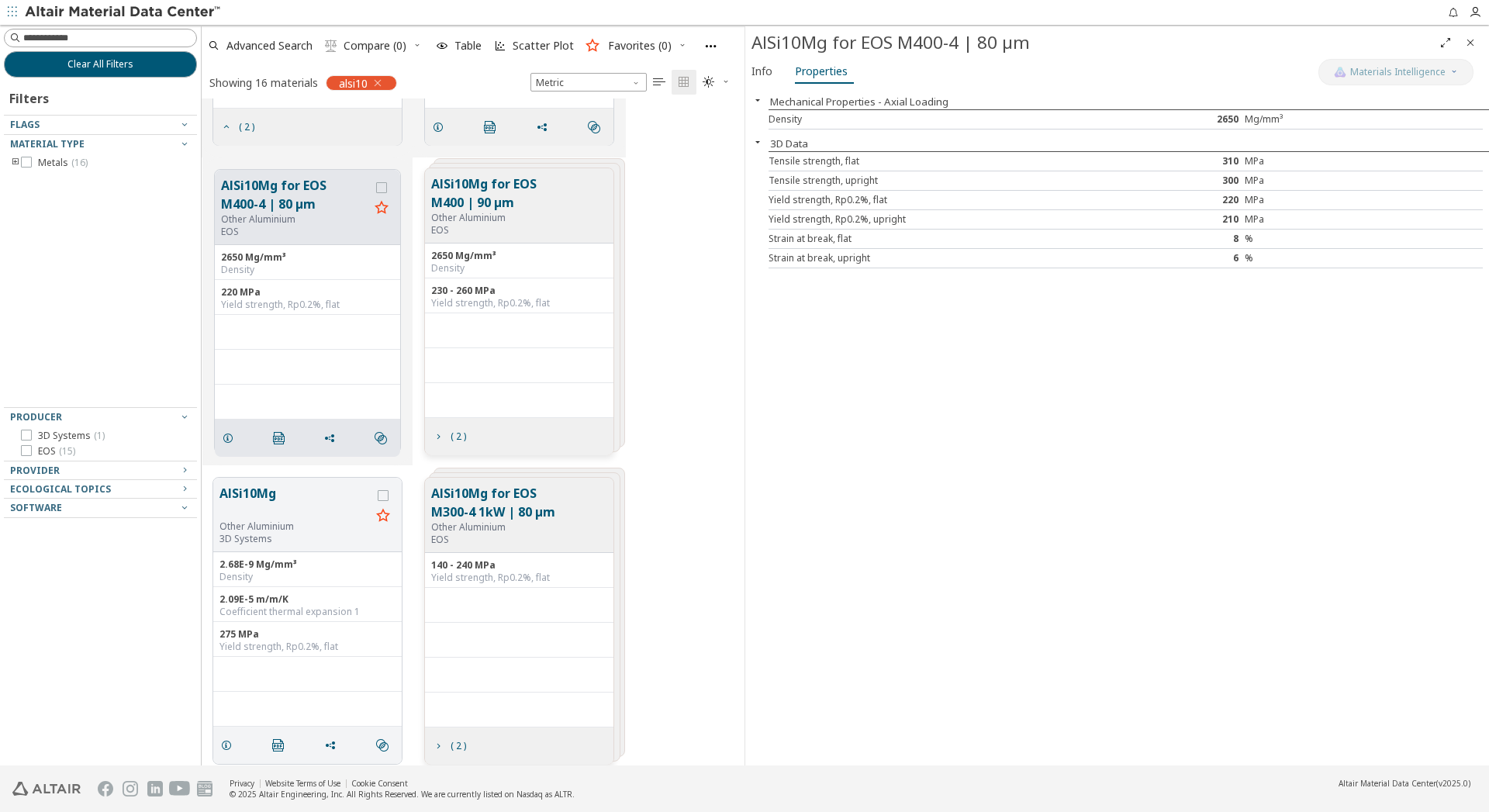 click on "AlSi10Mg for EOS M400 | 90 μm" at bounding box center (516, 193) 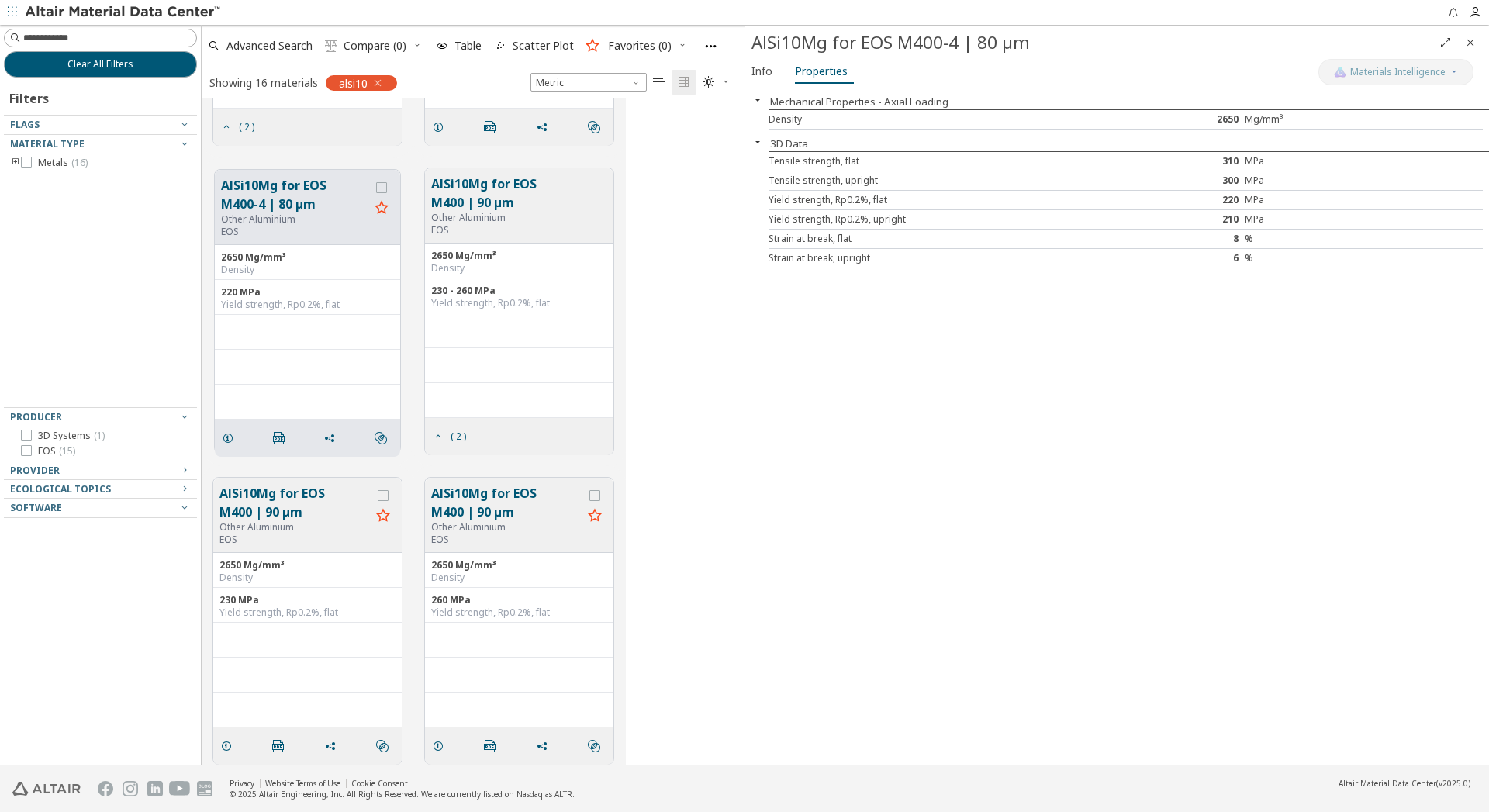click on "AlSi10Mg for EOS M400 | 90 μm" at bounding box center [295, 503] 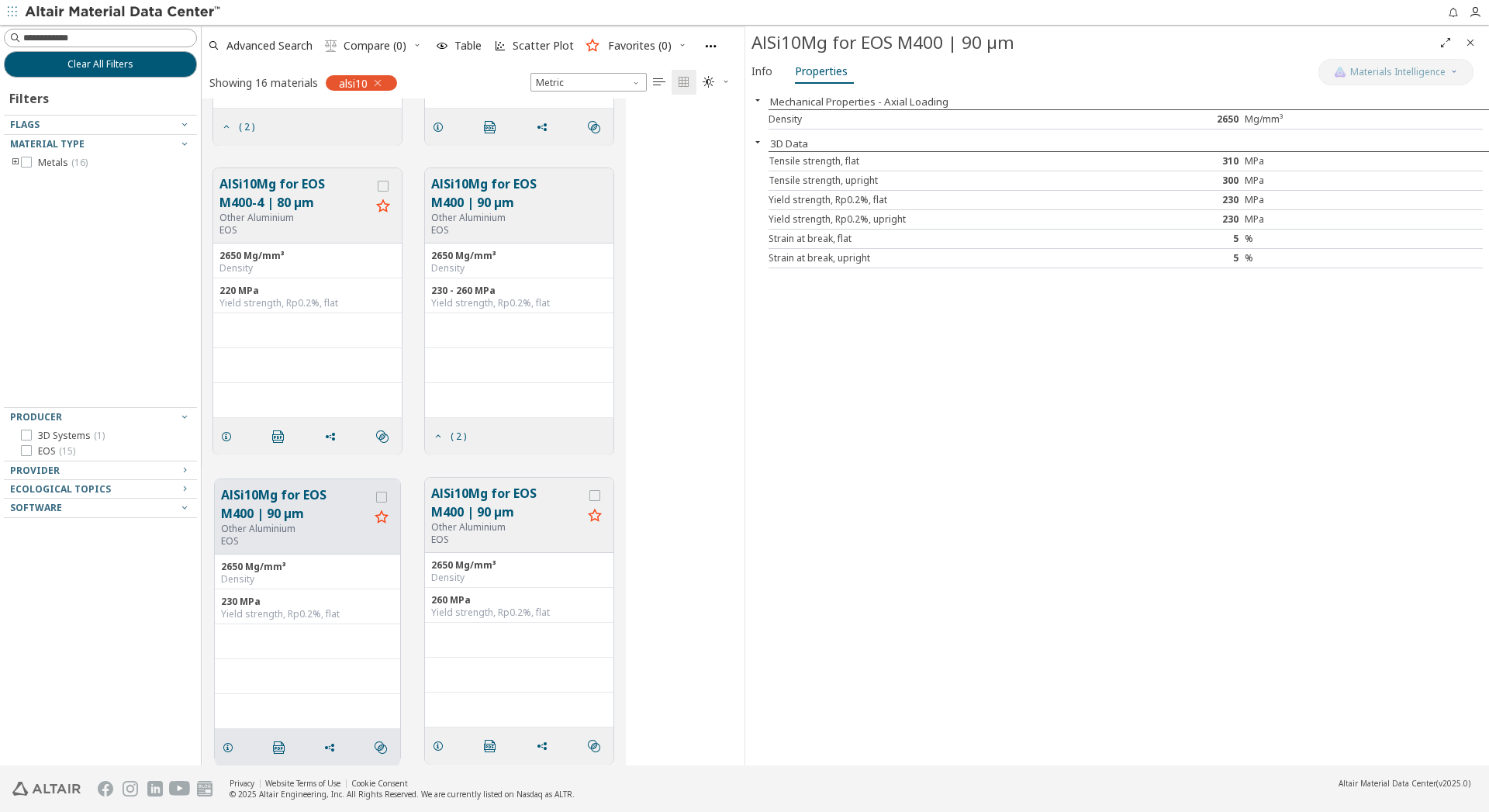 click on "AlSi10Mg for EOS M400 | 90 μm" at bounding box center [506, 503] 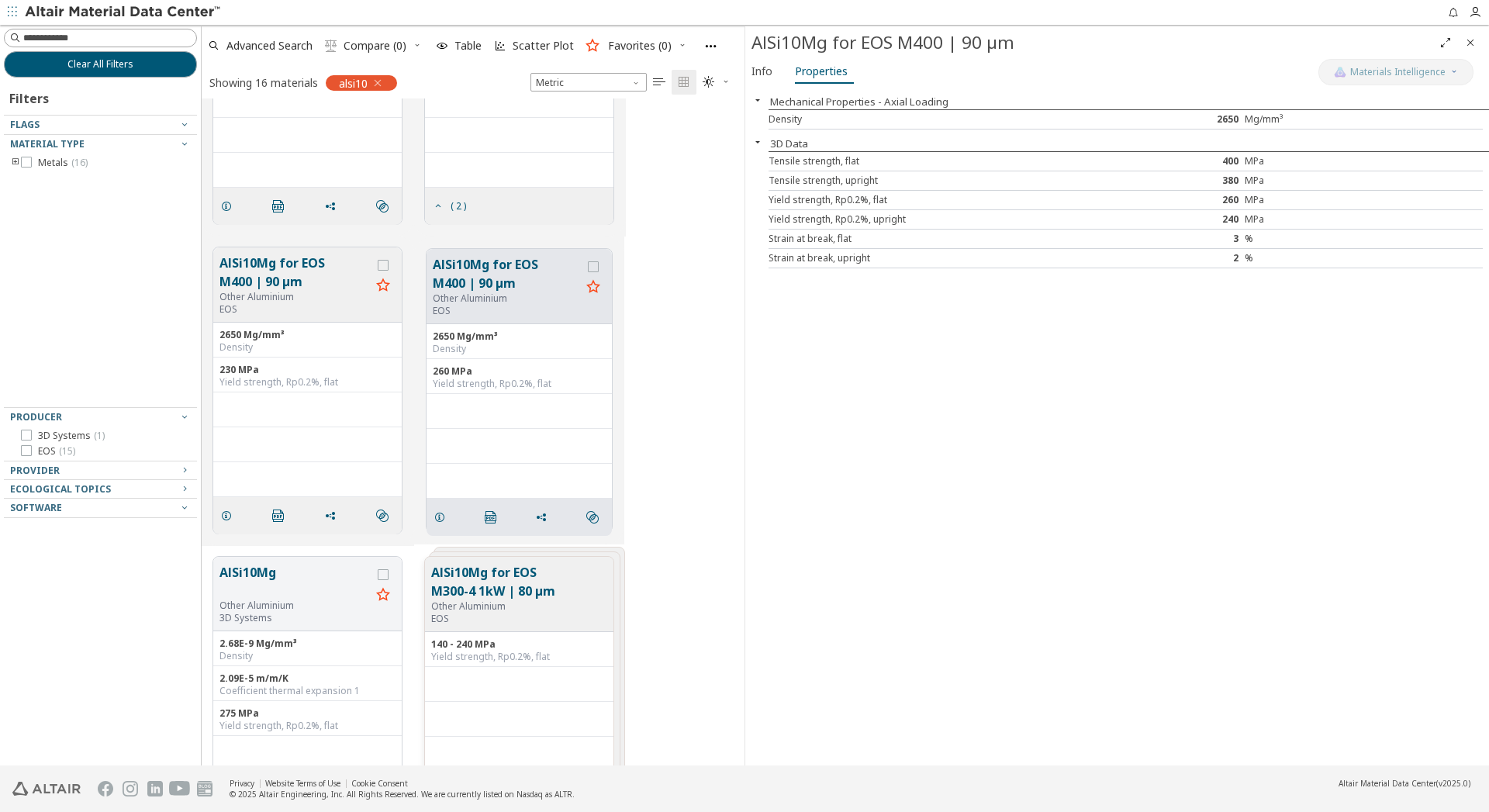 scroll, scrollTop: 1107, scrollLeft: 0, axis: vertical 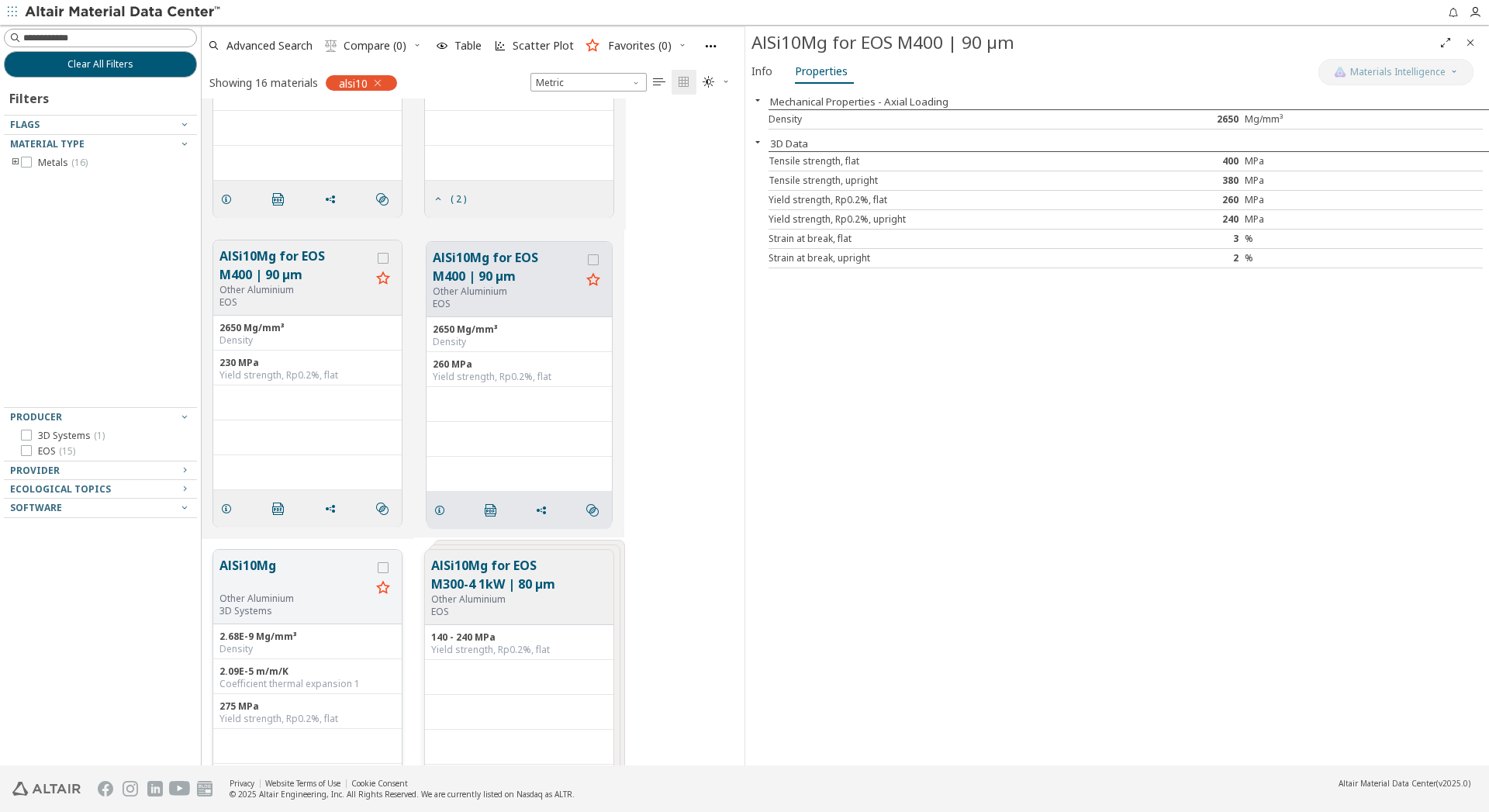 click on "AlSi10Mg" at bounding box center (295, 574) 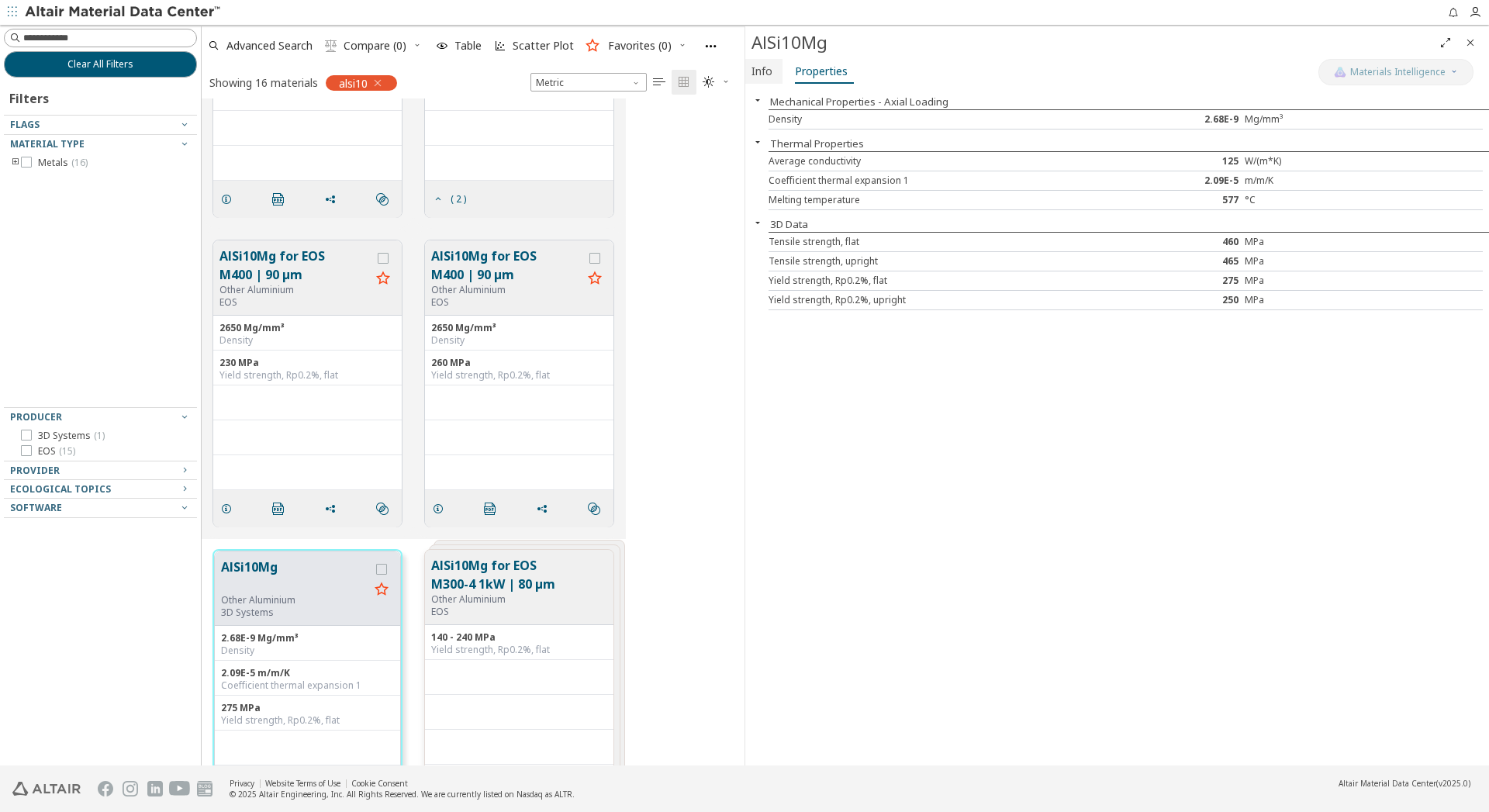 click on "Info" at bounding box center [762, 71] 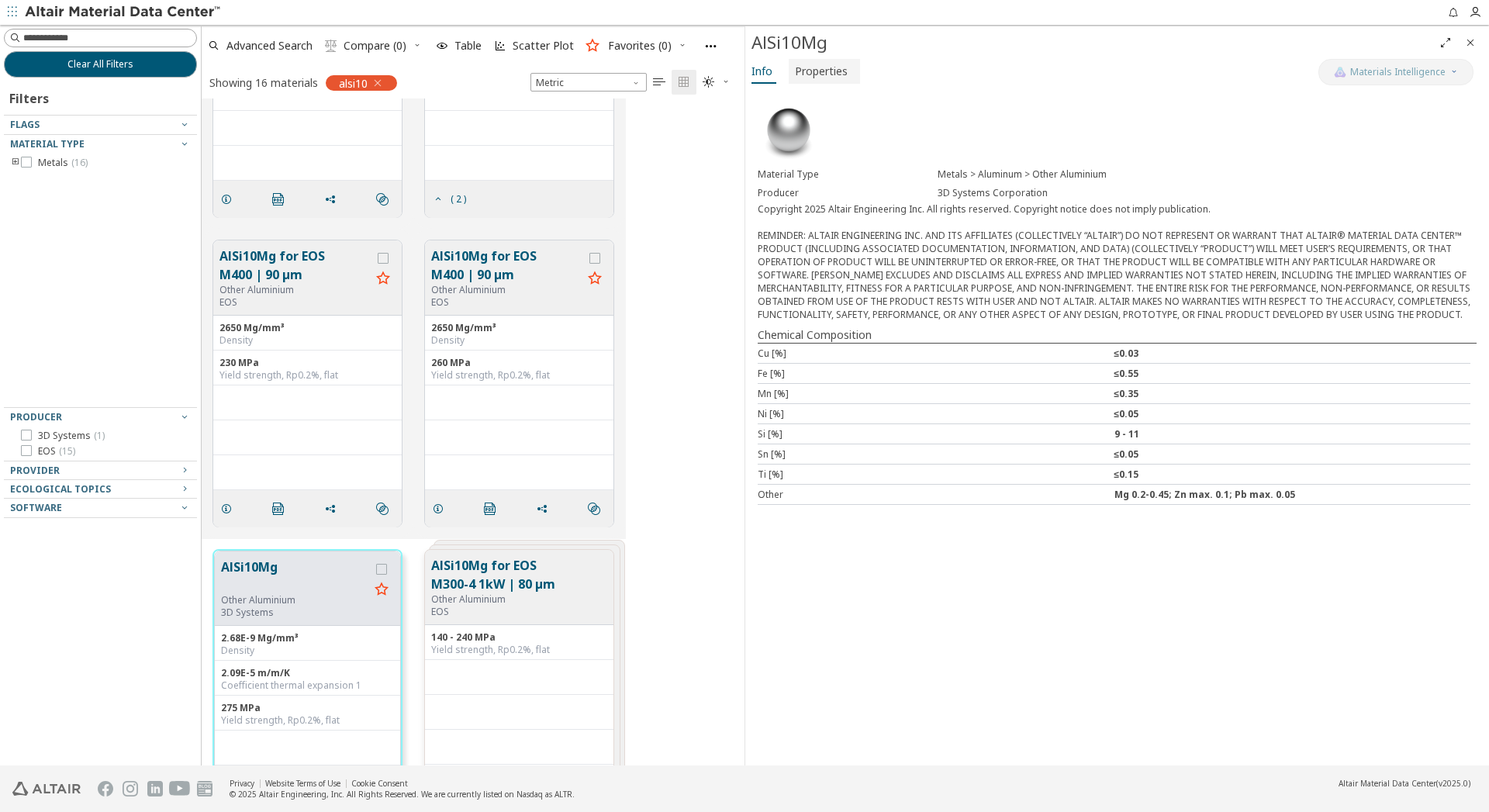 click on "Properties" at bounding box center (821, 71) 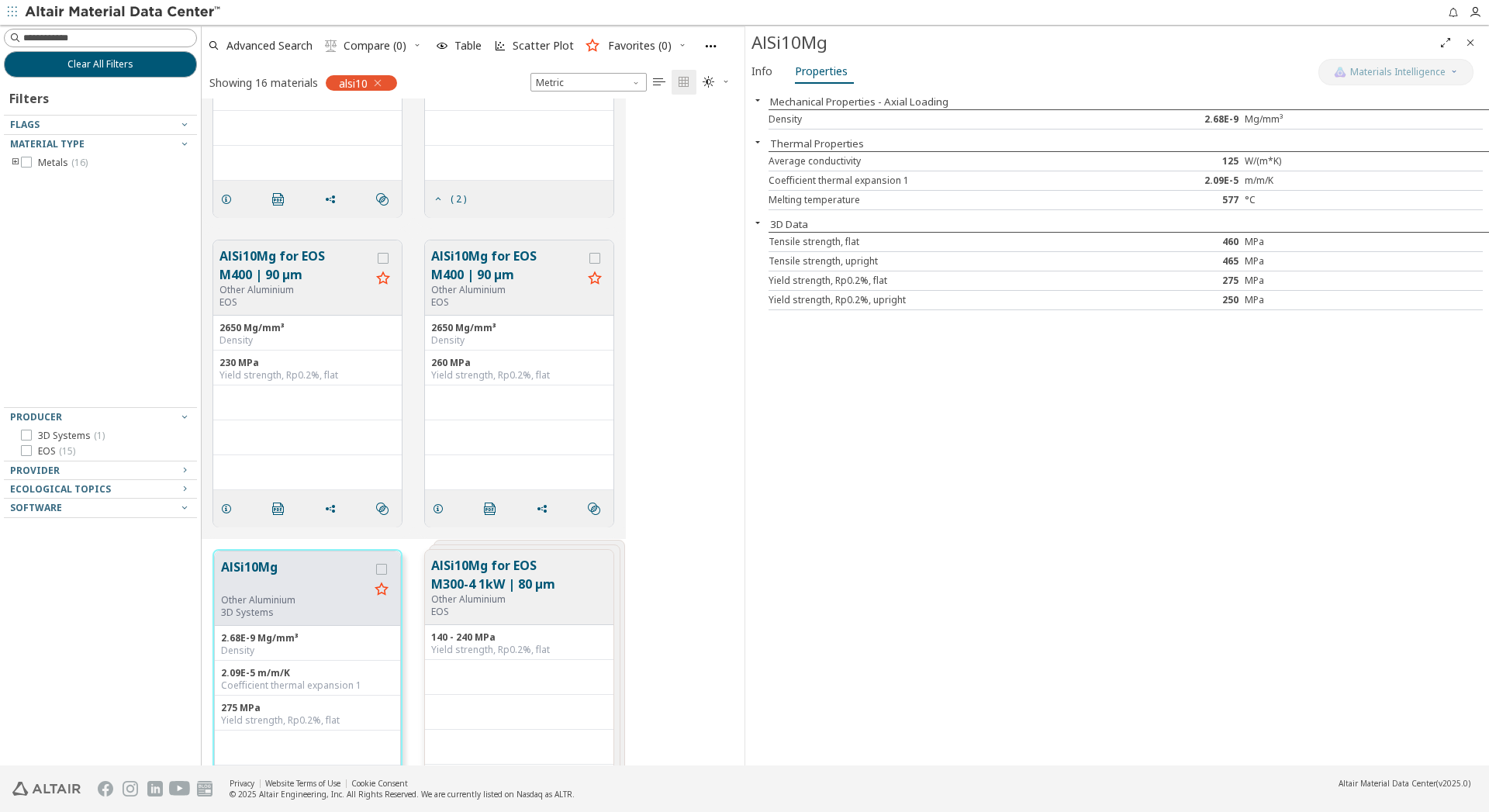 click on "AlSi10Mg for EOS M300-4 1kW | 80 μm" at bounding box center (516, 575) 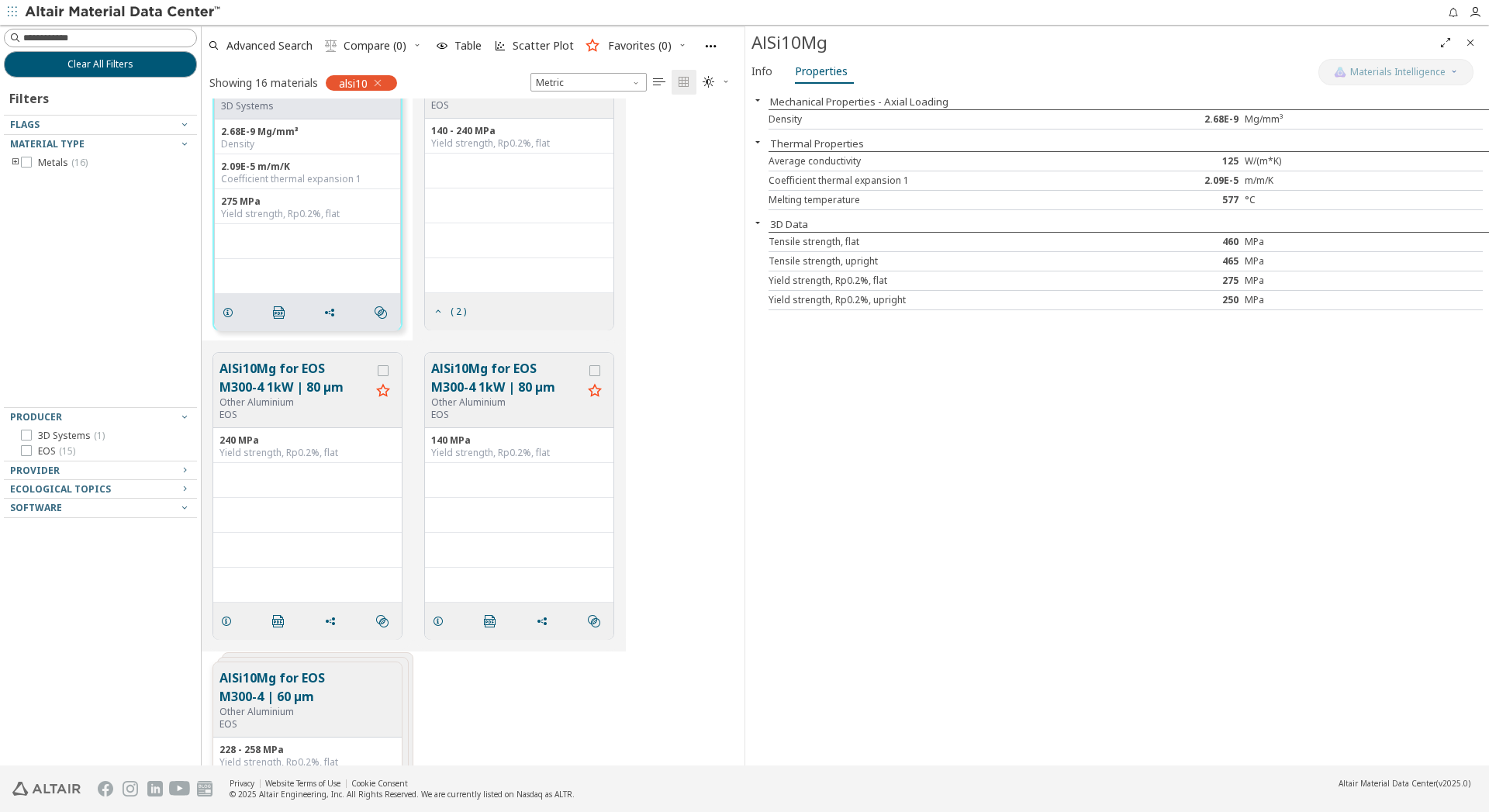 scroll, scrollTop: 1661, scrollLeft: 0, axis: vertical 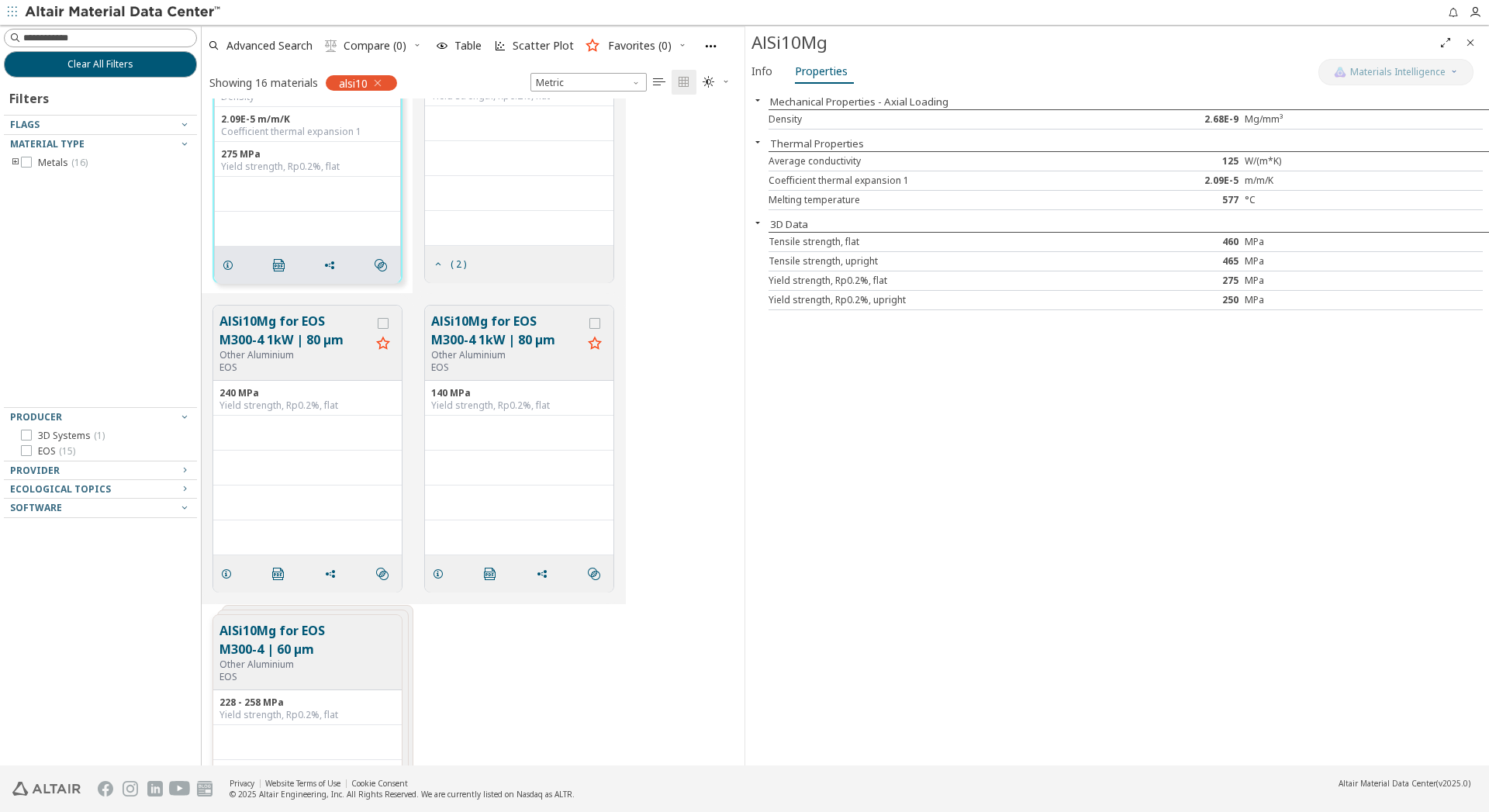 click on "AlSi10Mg for EOS M300-4 1kW | 80 μm" at bounding box center [295, 330] 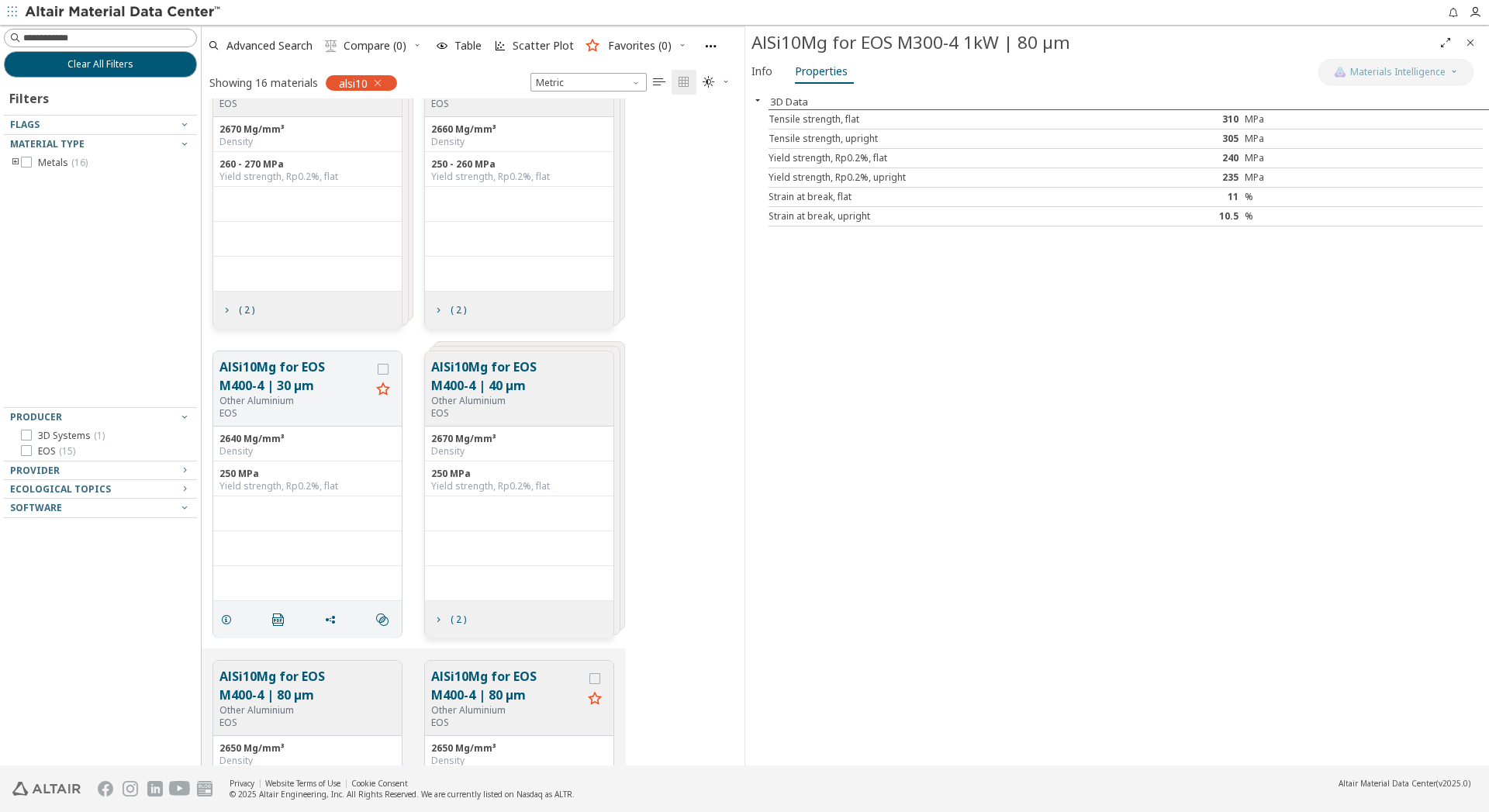 scroll, scrollTop: 0, scrollLeft: 0, axis: both 